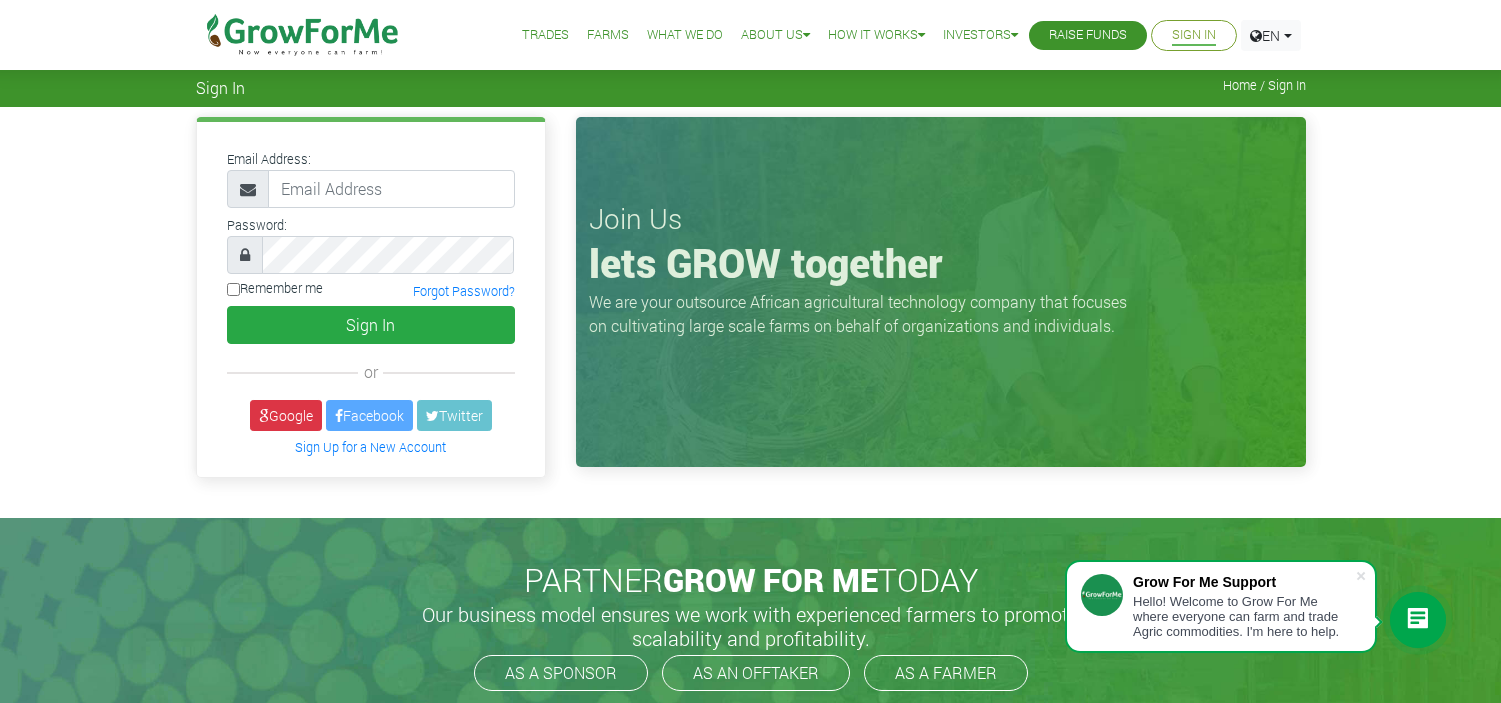 scroll, scrollTop: 0, scrollLeft: 0, axis: both 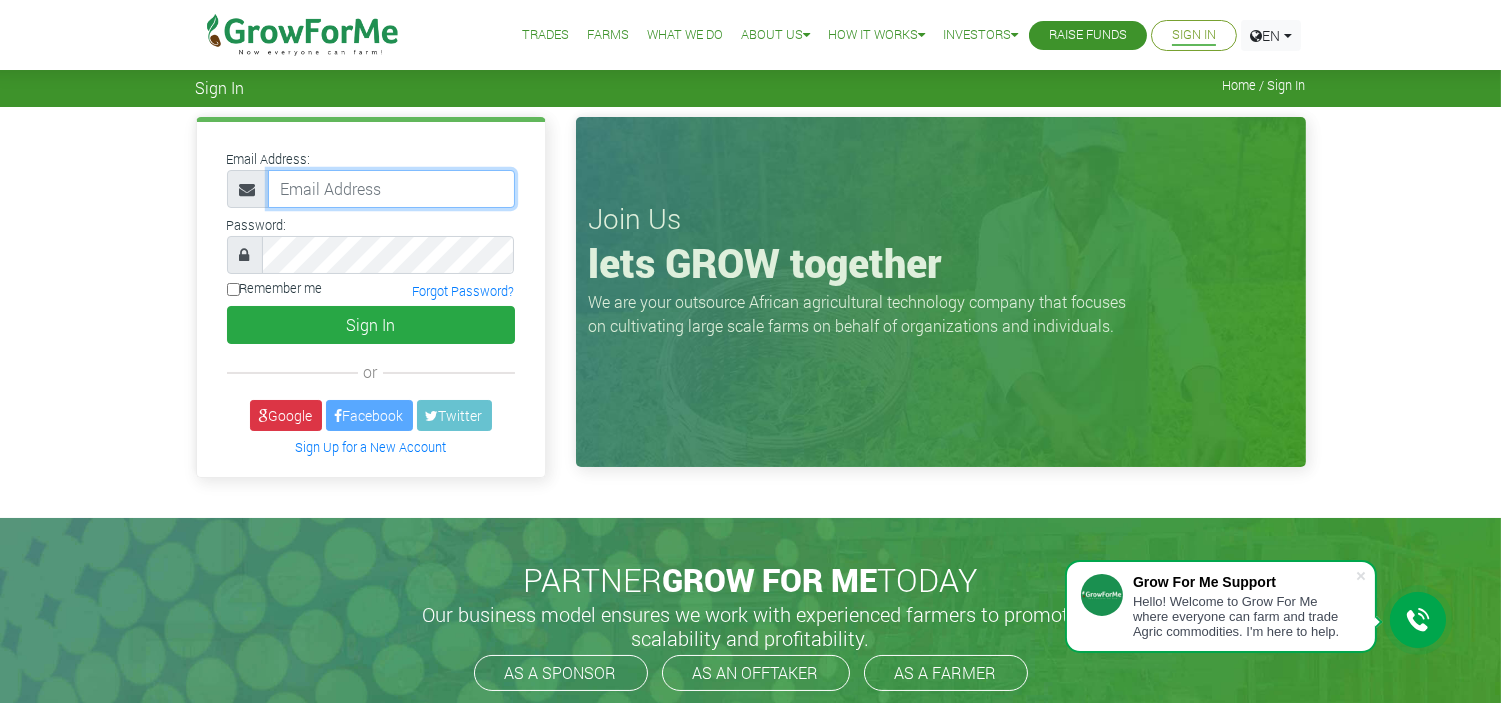 click at bounding box center [391, 189] 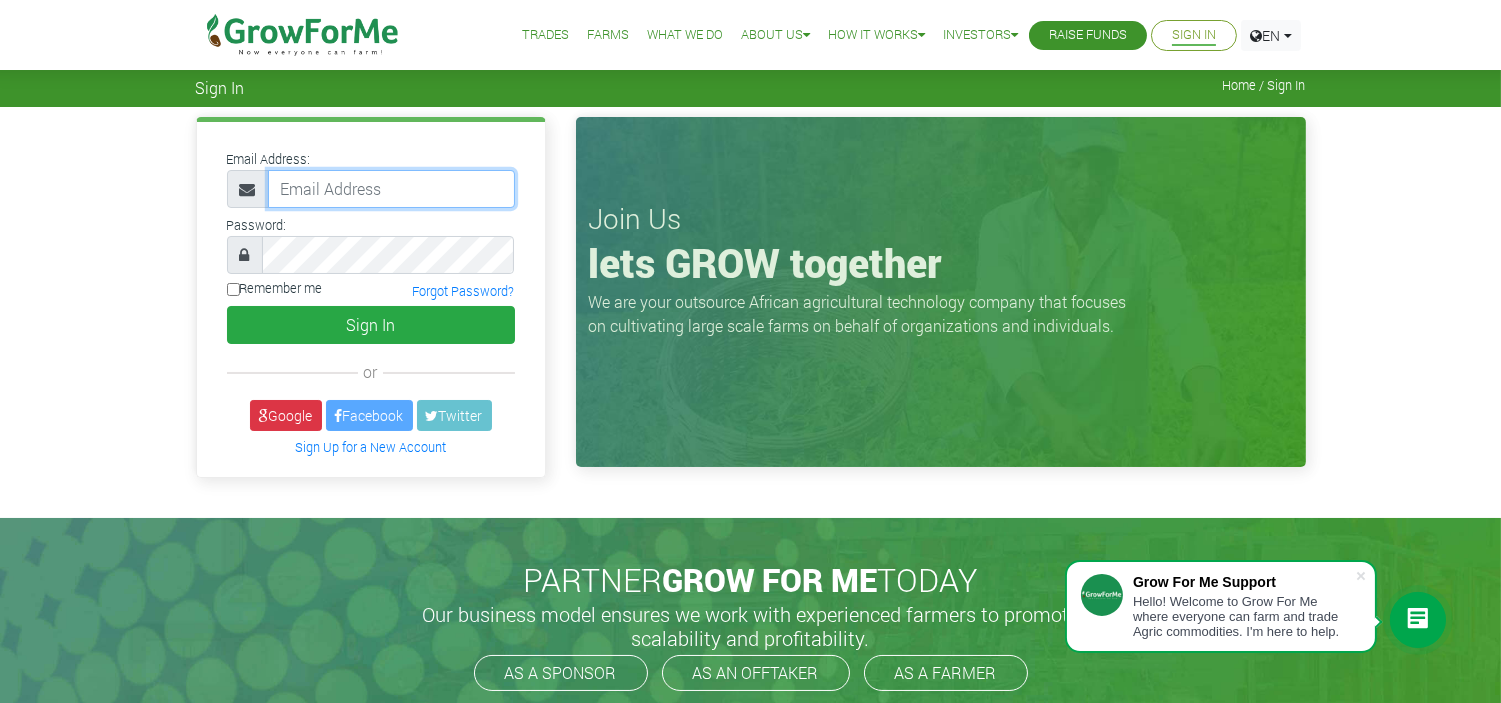 type on "linda@growforme.com" 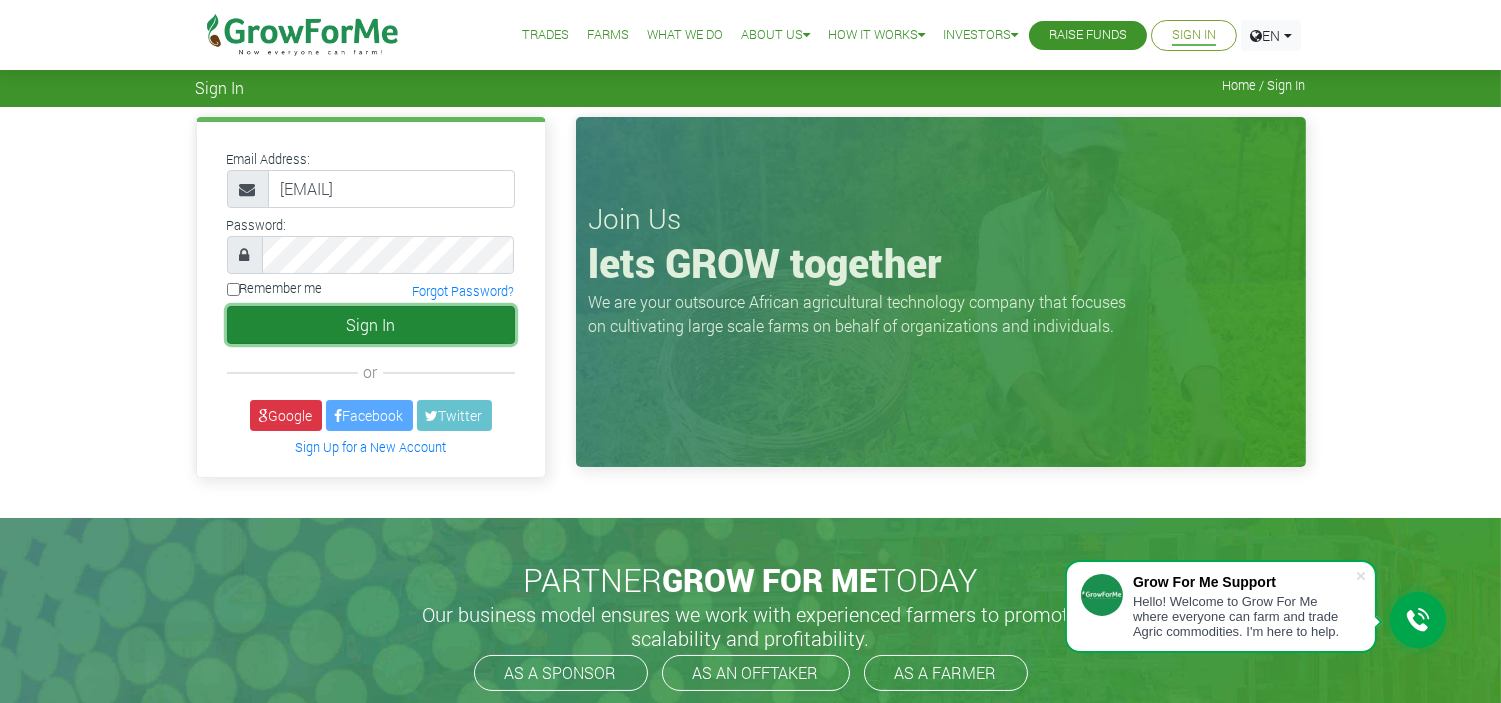 click on "Sign In" at bounding box center (371, 325) 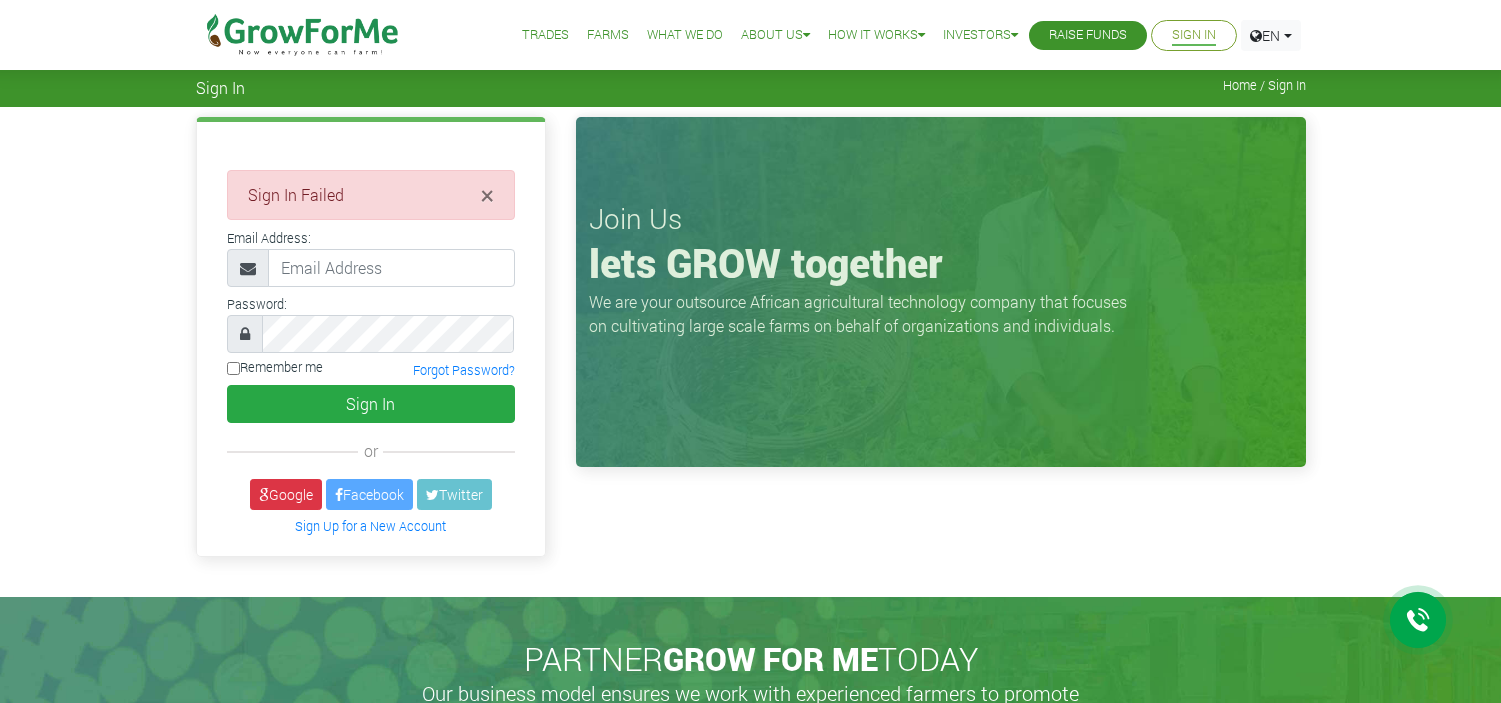 scroll, scrollTop: 0, scrollLeft: 0, axis: both 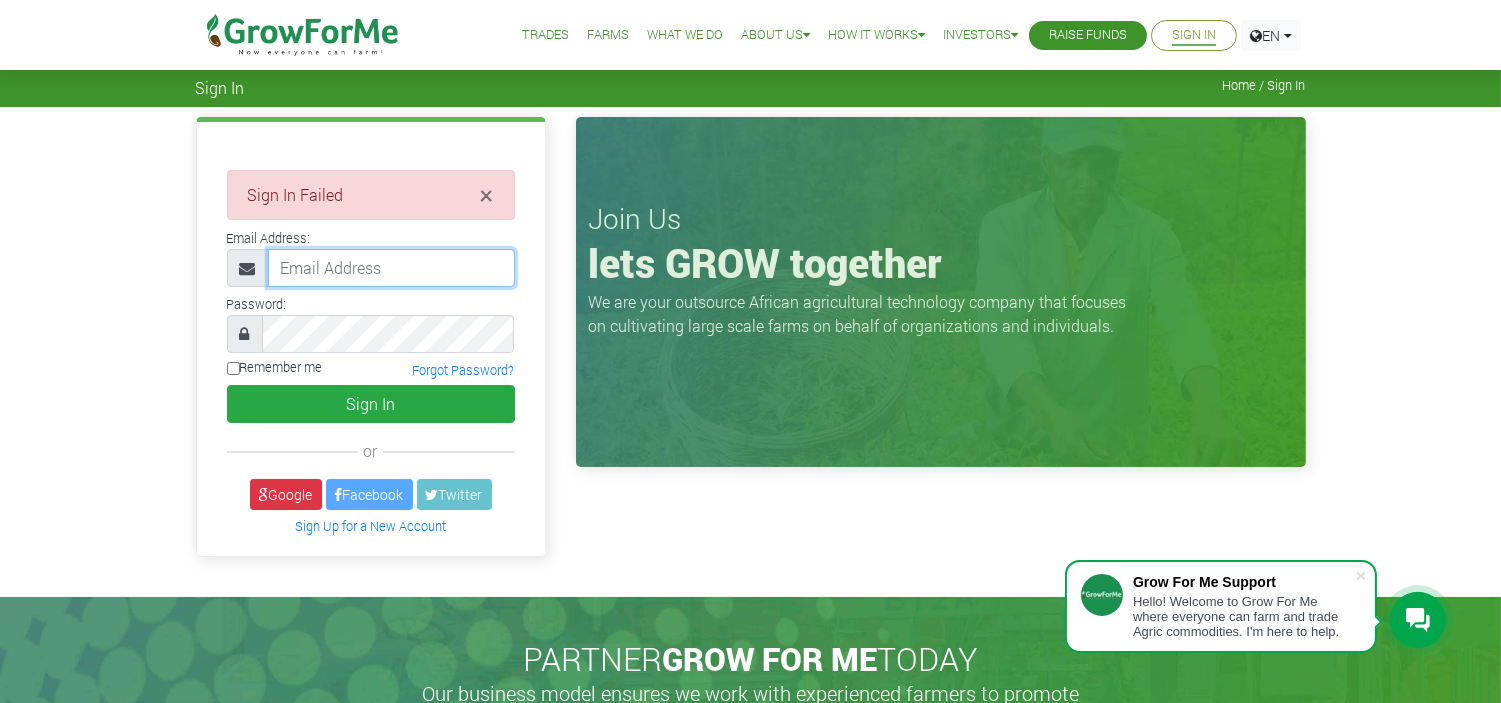 click at bounding box center (391, 268) 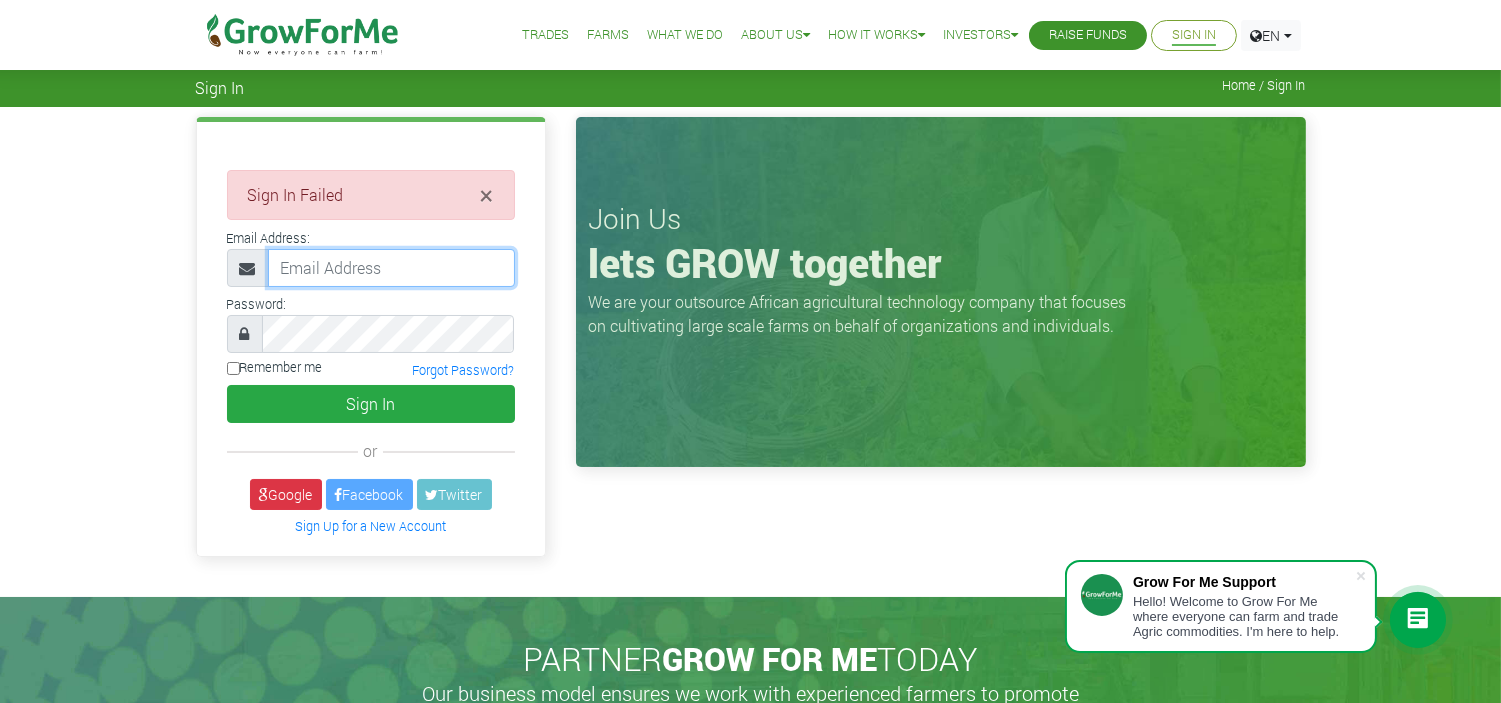 type on "linda@growforme.com" 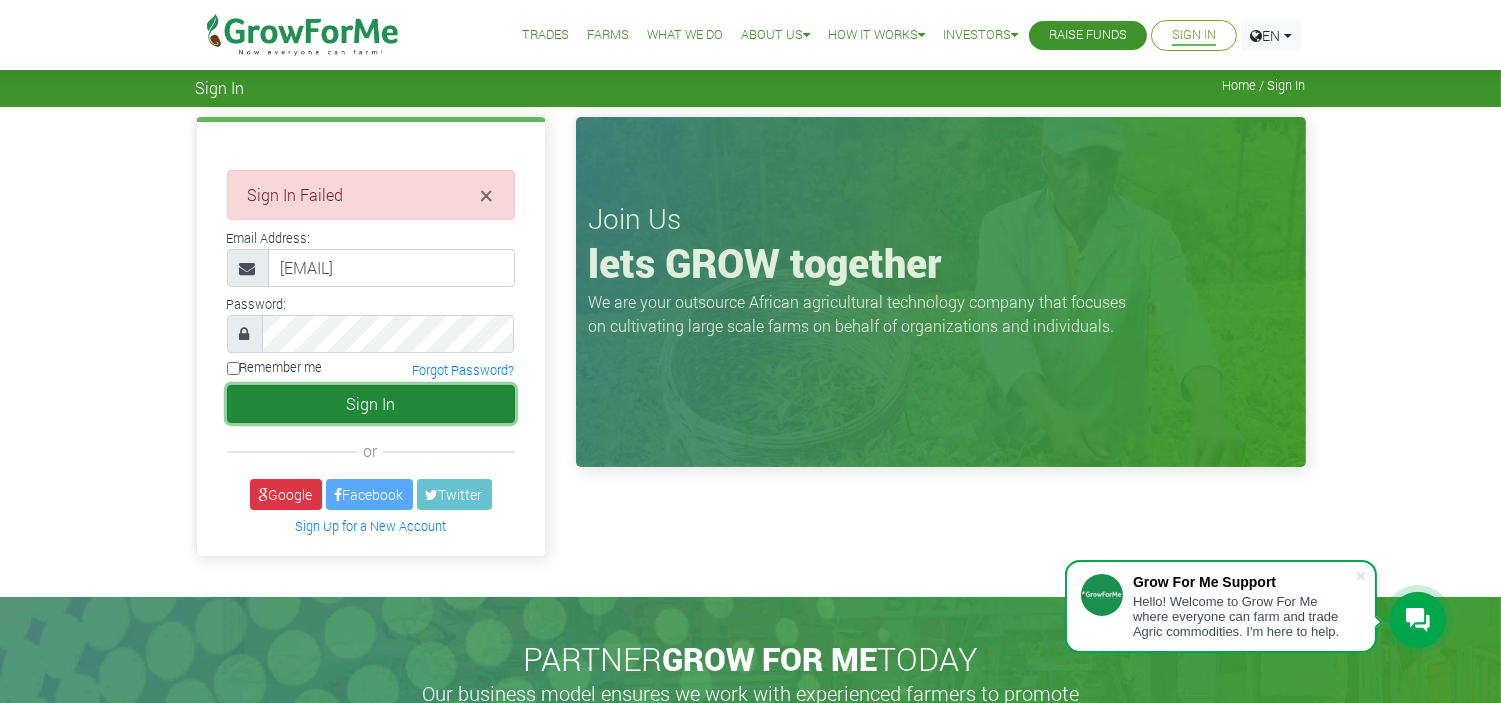 click on "Sign In" at bounding box center (371, 404) 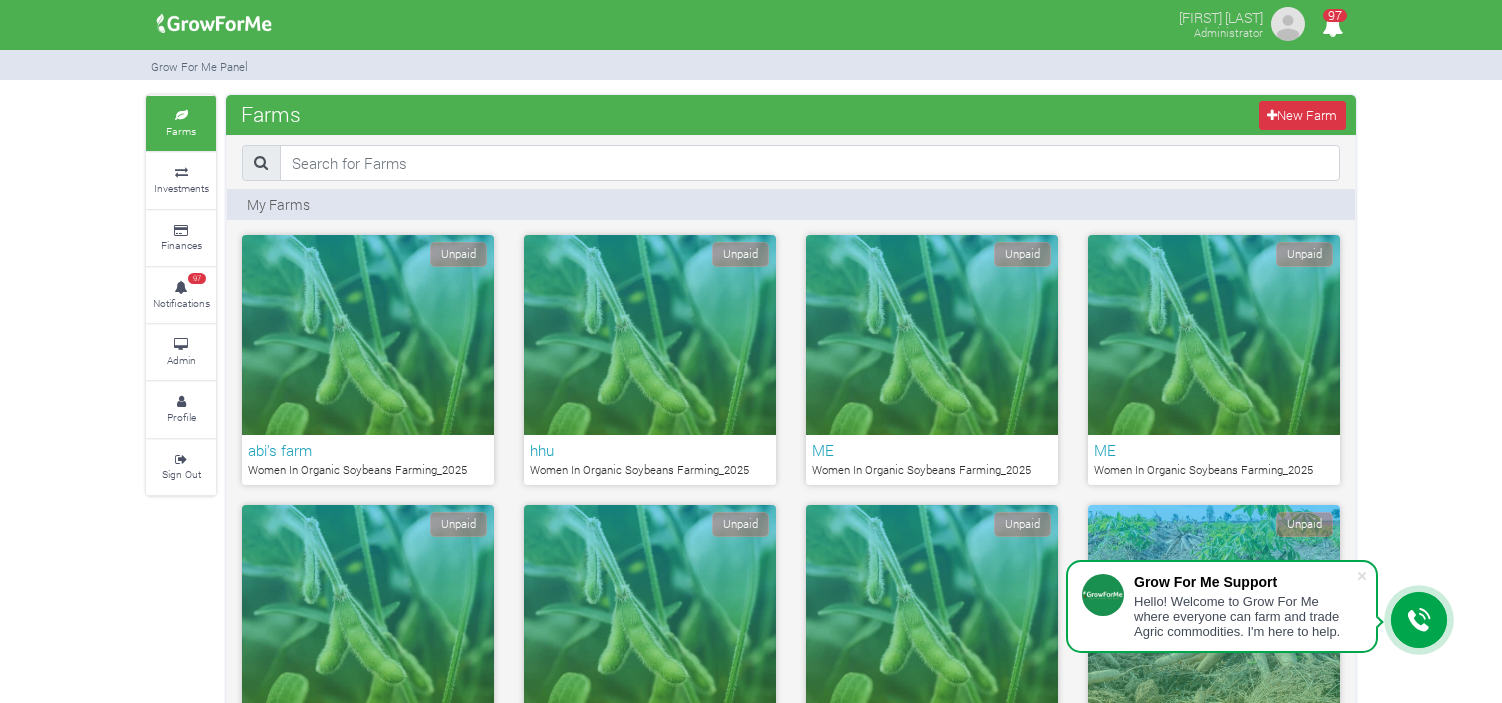 scroll, scrollTop: 0, scrollLeft: 0, axis: both 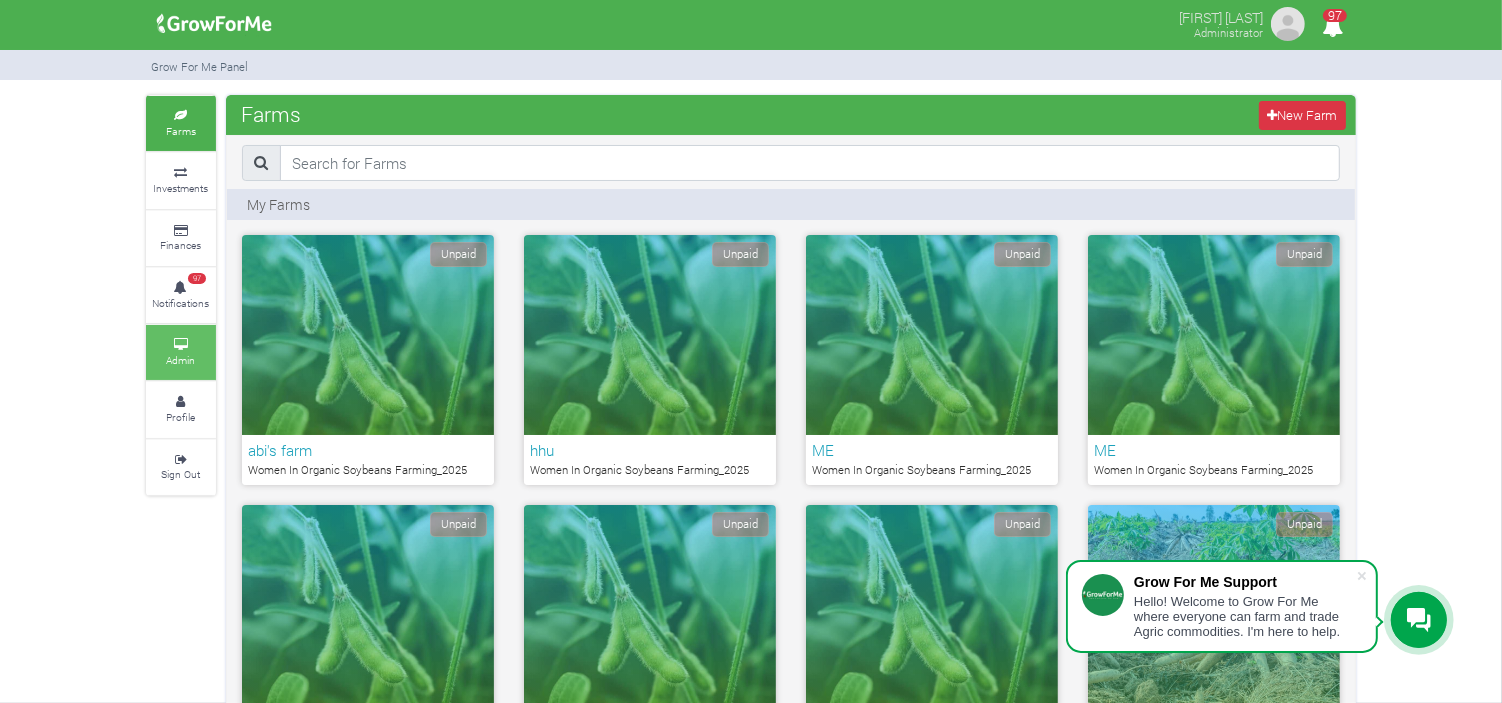 click at bounding box center (181, 345) 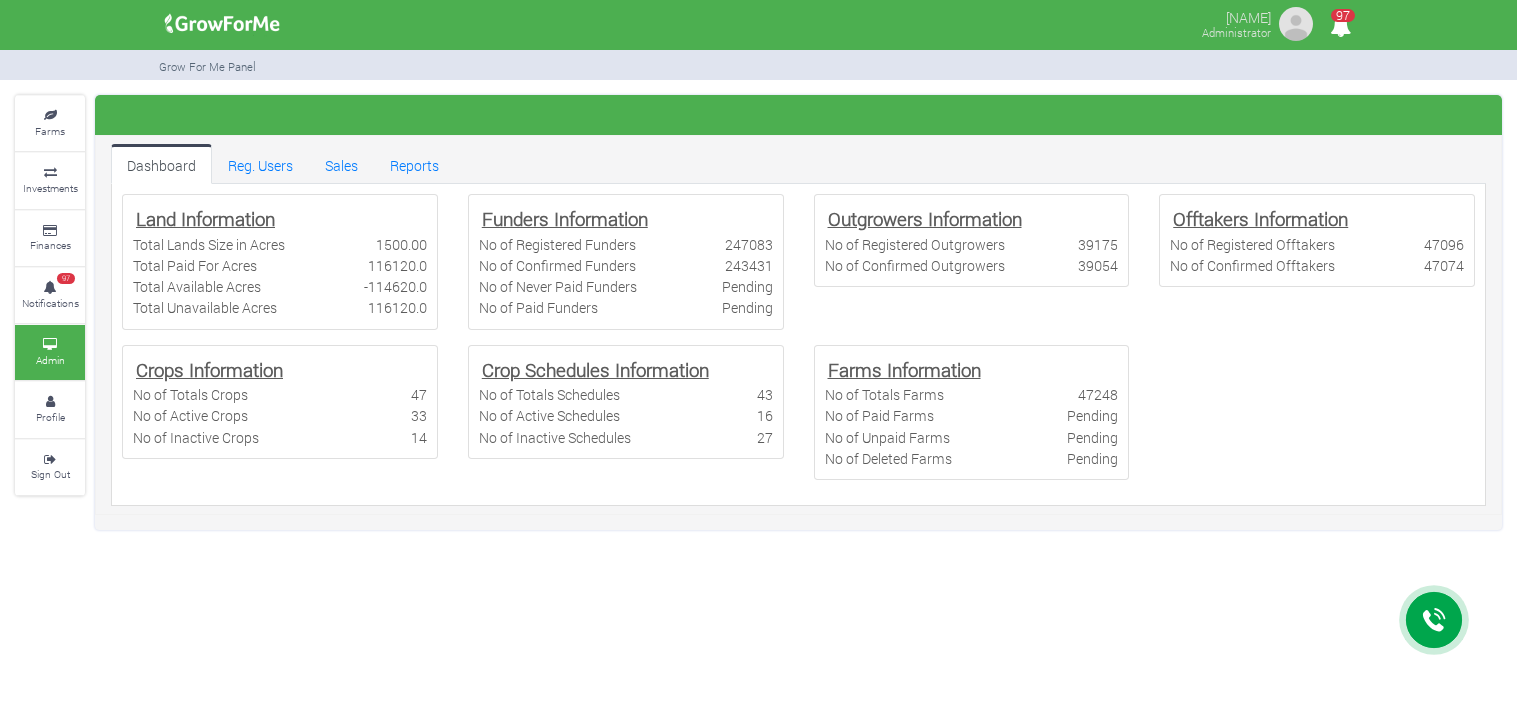 scroll, scrollTop: 0, scrollLeft: 0, axis: both 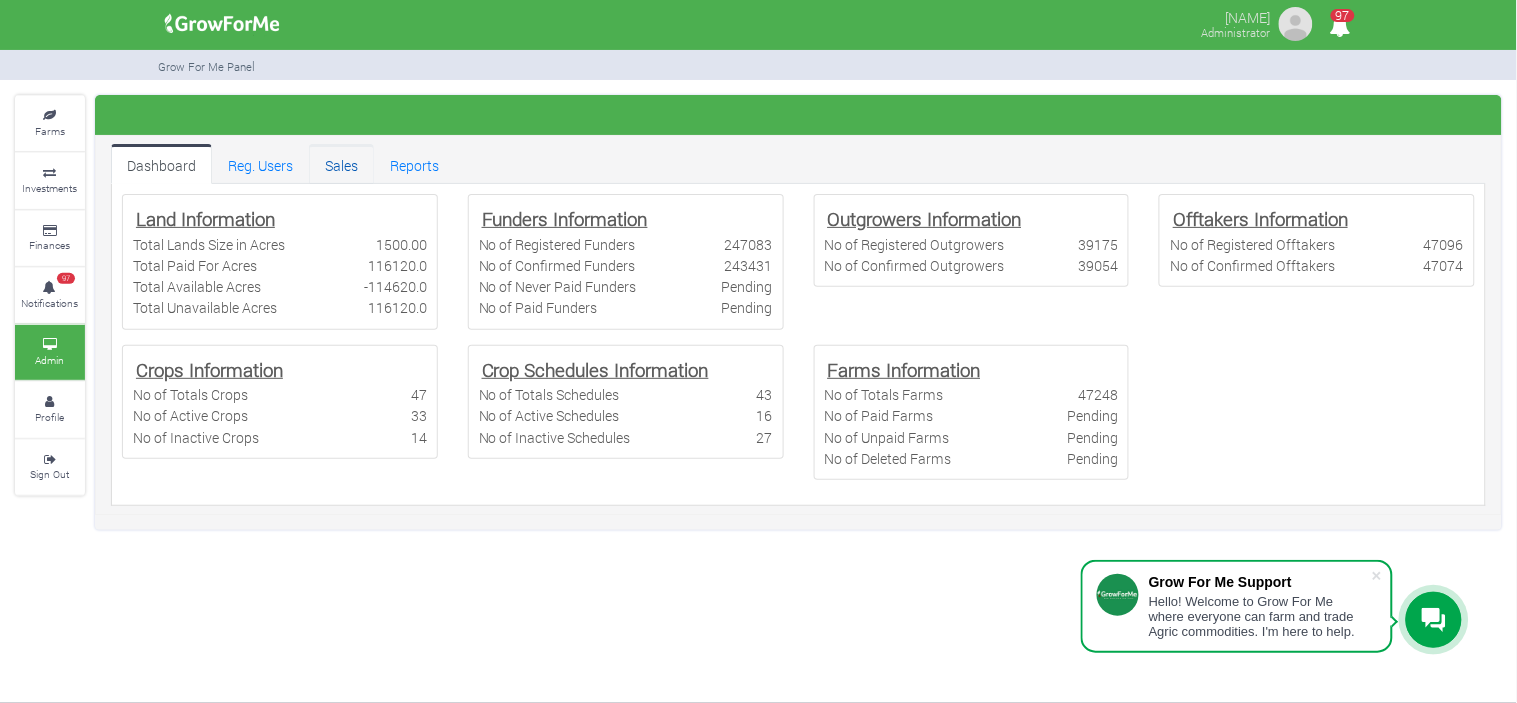 click on "Sales" at bounding box center [341, 164] 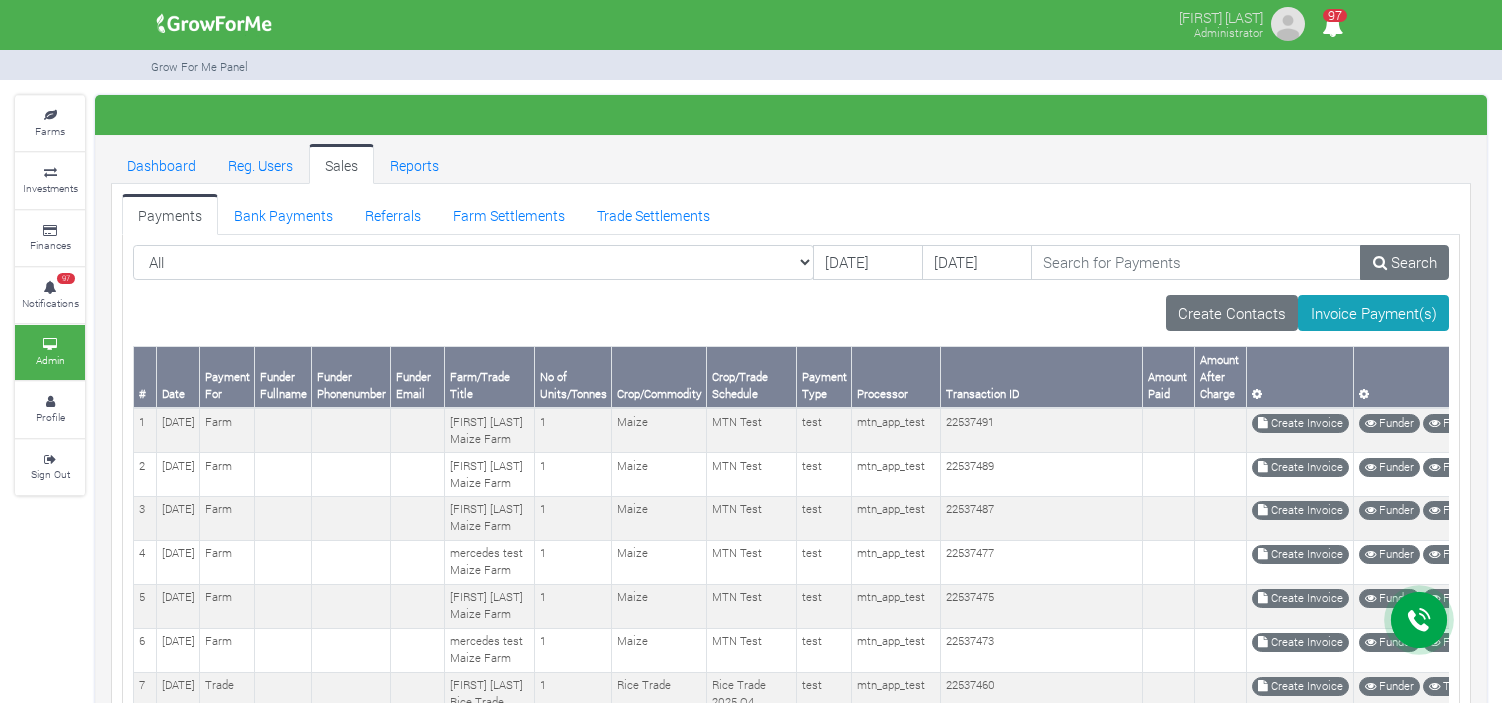 scroll, scrollTop: 0, scrollLeft: 0, axis: both 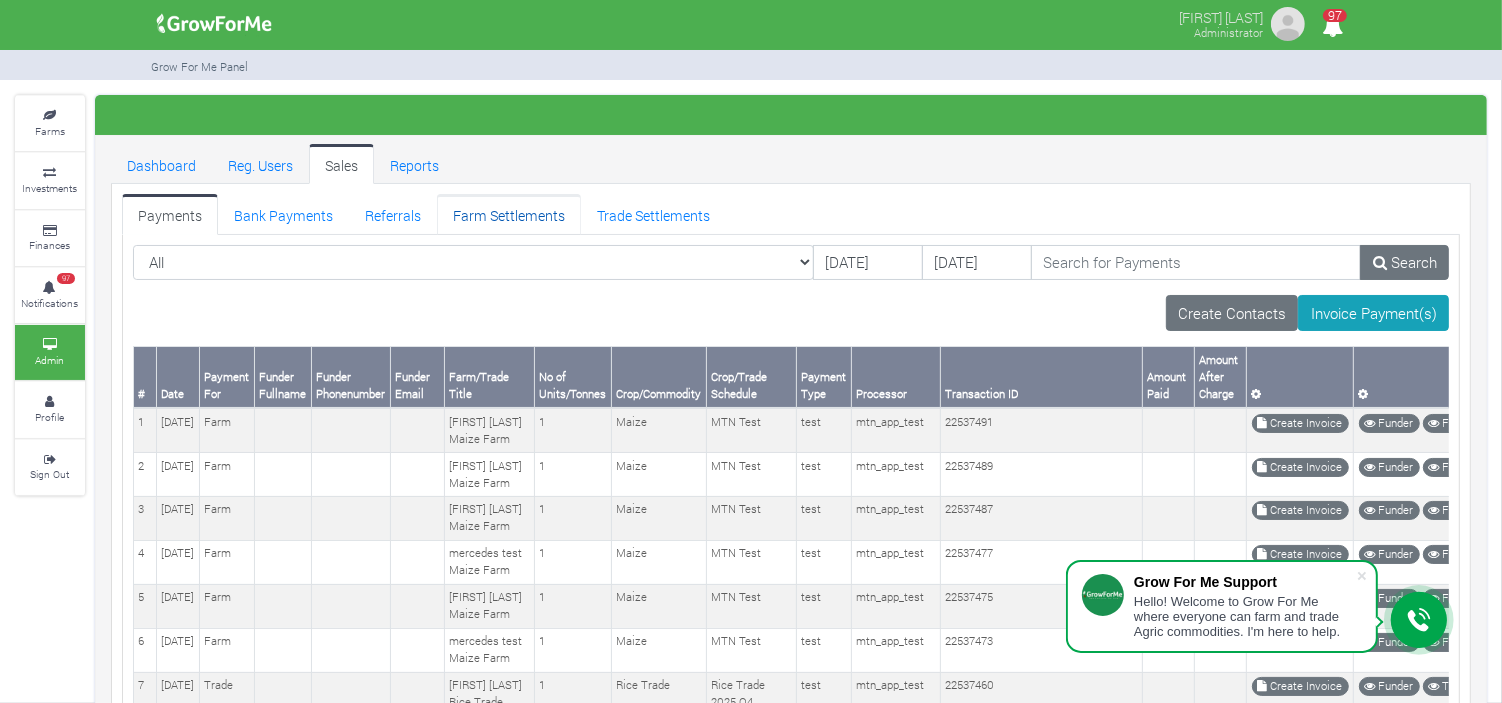 click on "Farm Settlements" at bounding box center (509, 214) 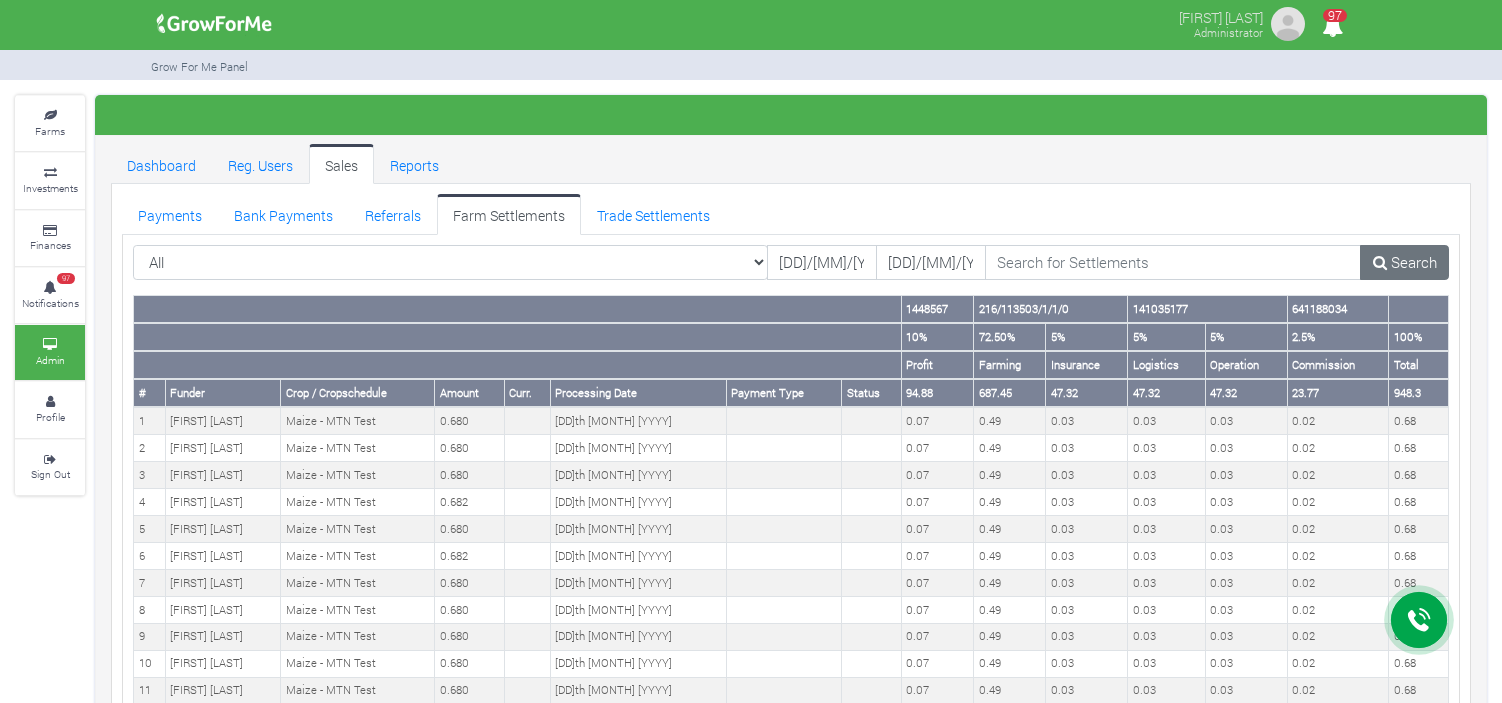 scroll, scrollTop: 0, scrollLeft: 0, axis: both 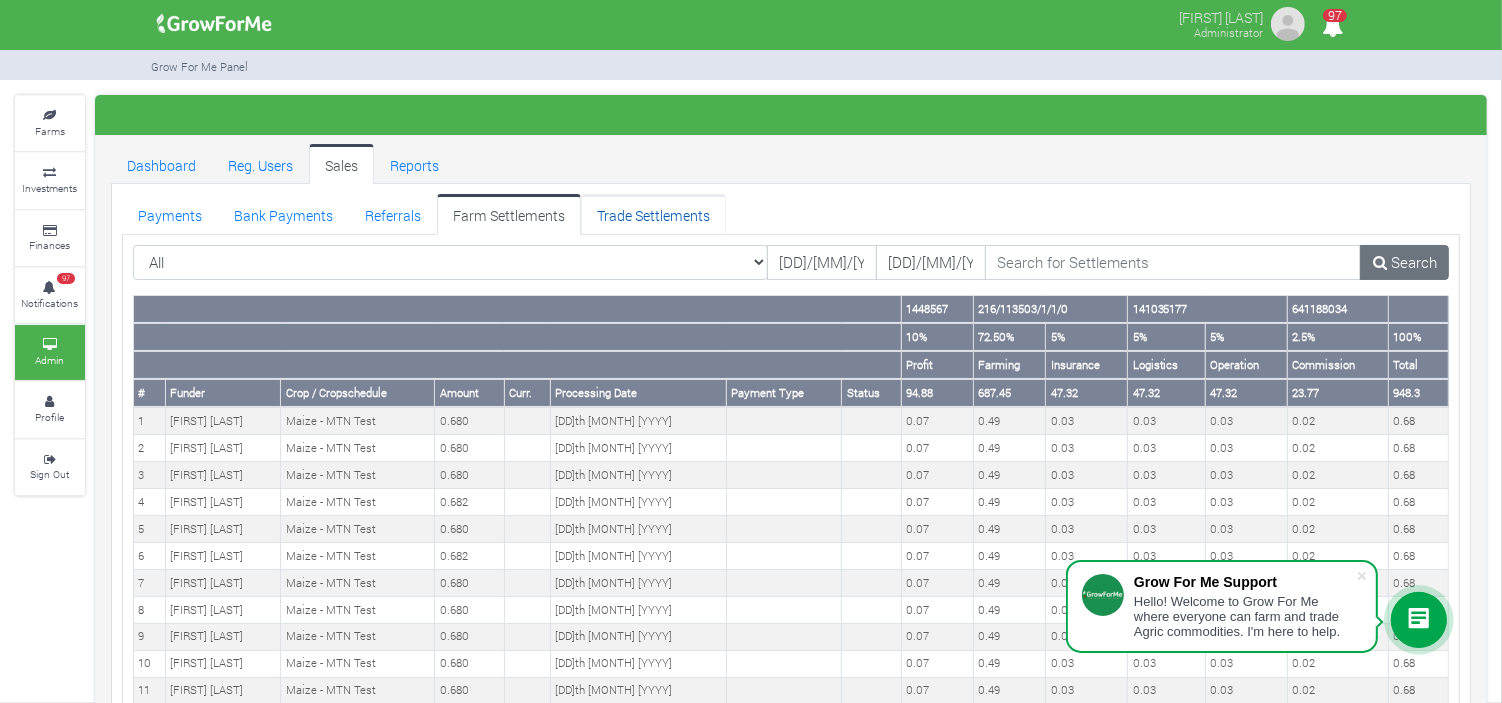 click on "Trade Settlements" at bounding box center [653, 214] 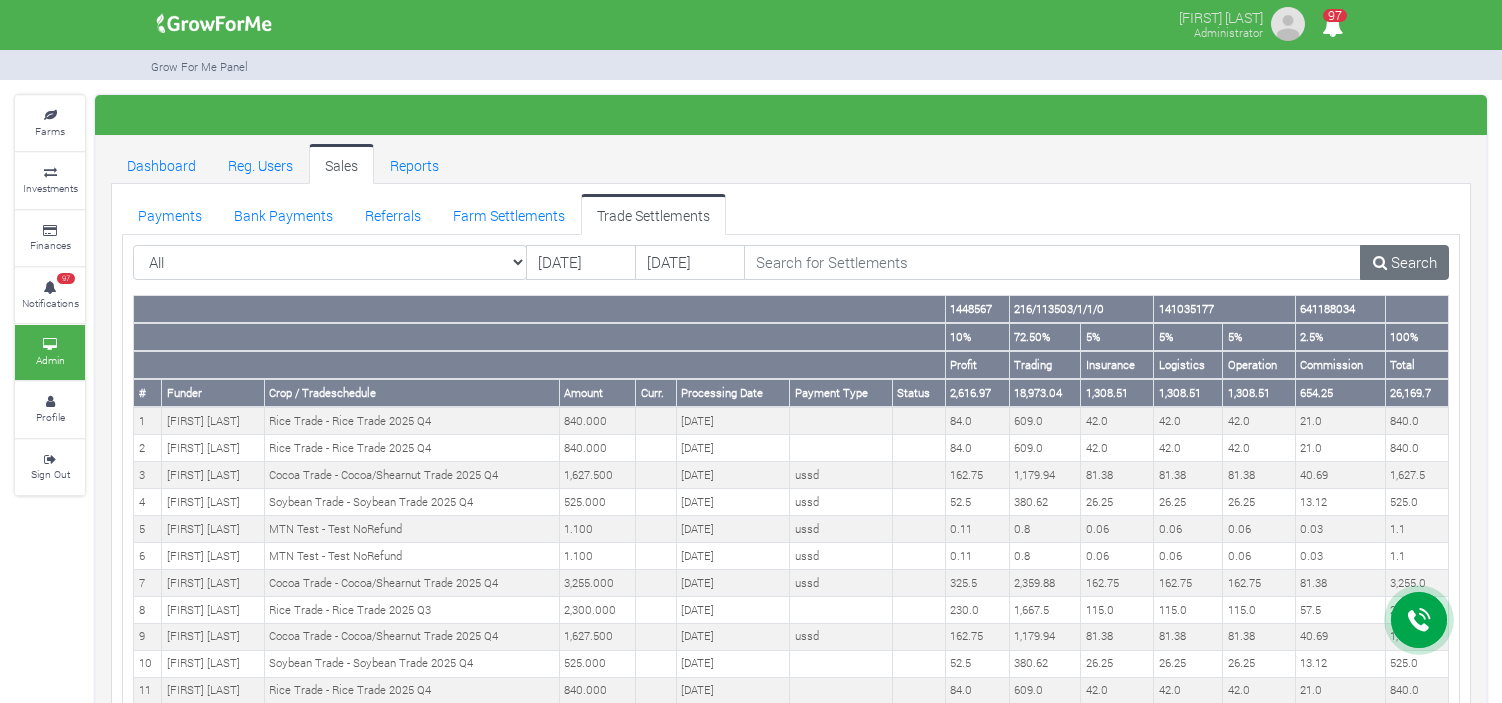 scroll, scrollTop: 0, scrollLeft: 0, axis: both 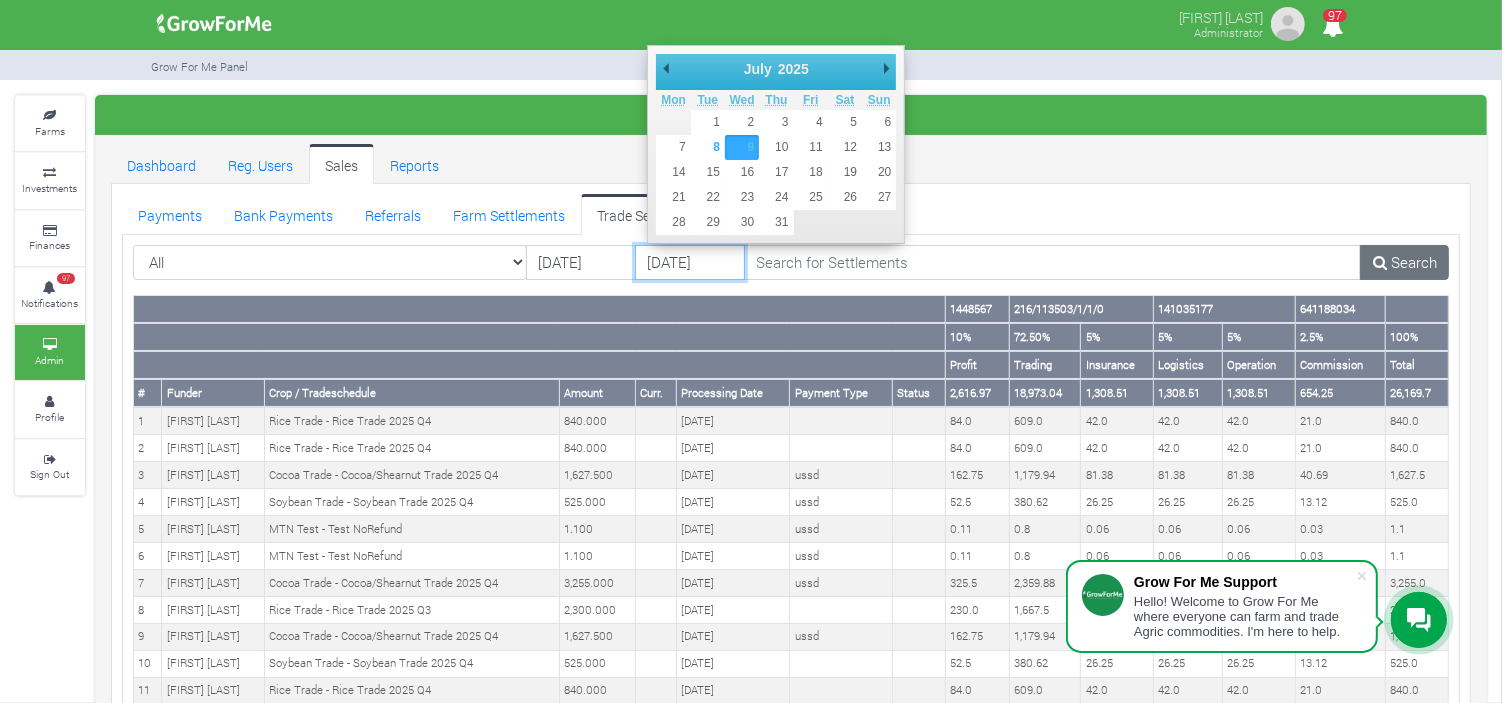 click on "[DATE]" at bounding box center [690, 263] 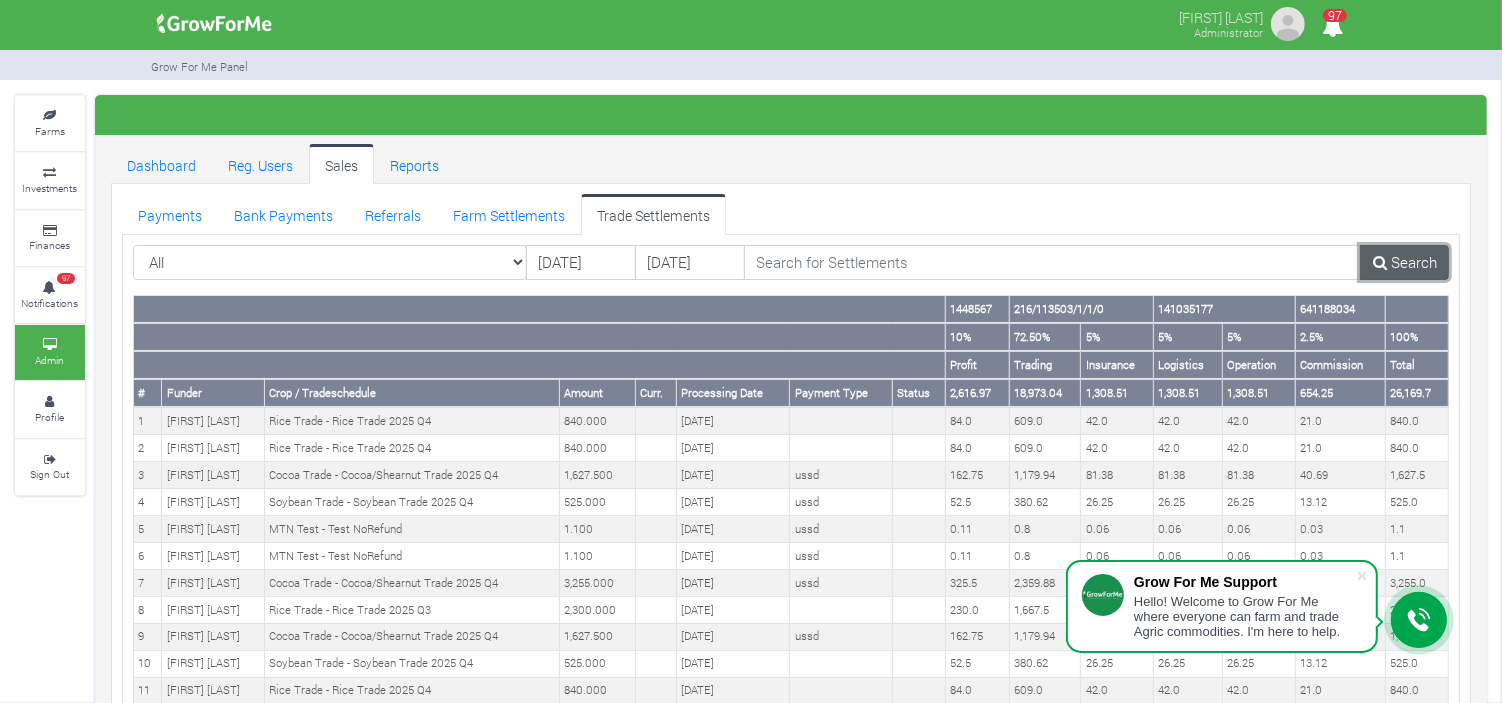 click on "Search" at bounding box center [1404, 263] 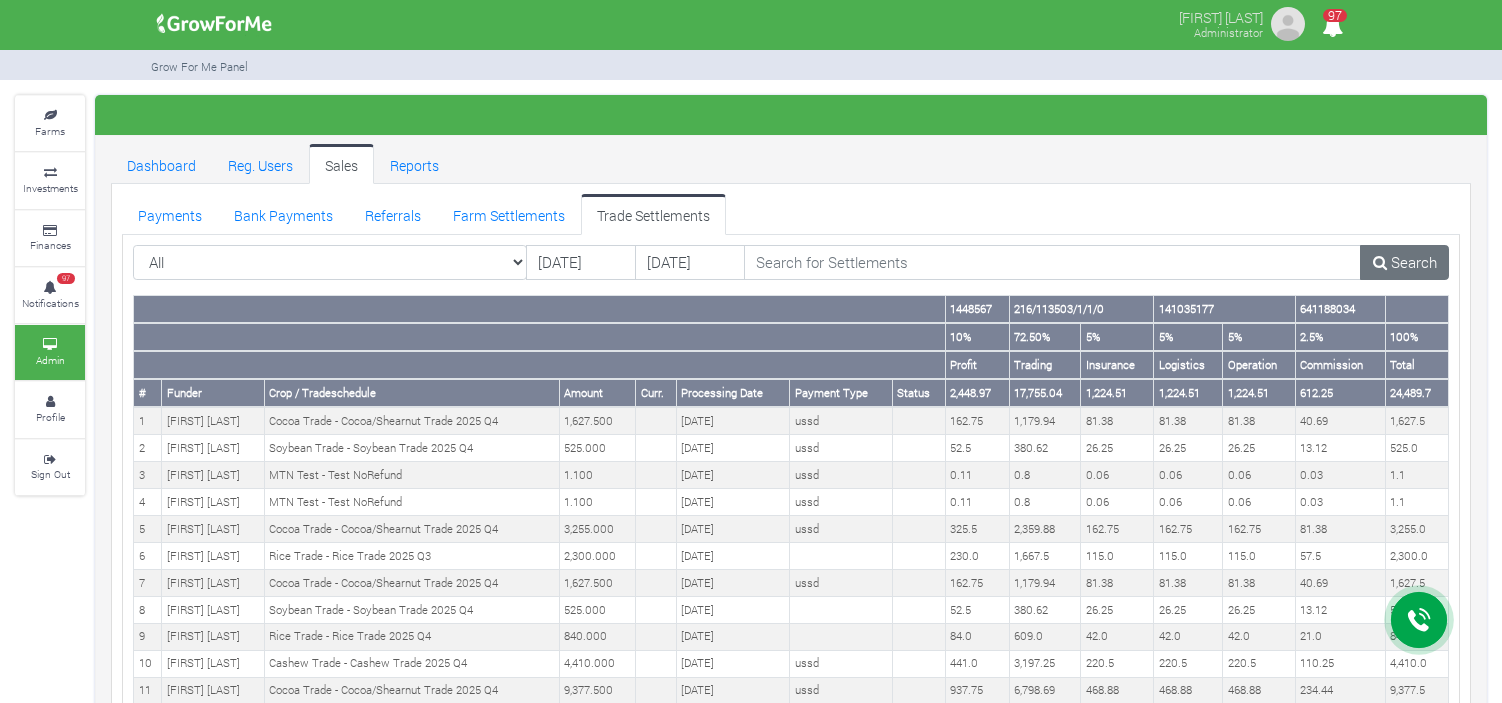 scroll, scrollTop: 0, scrollLeft: 0, axis: both 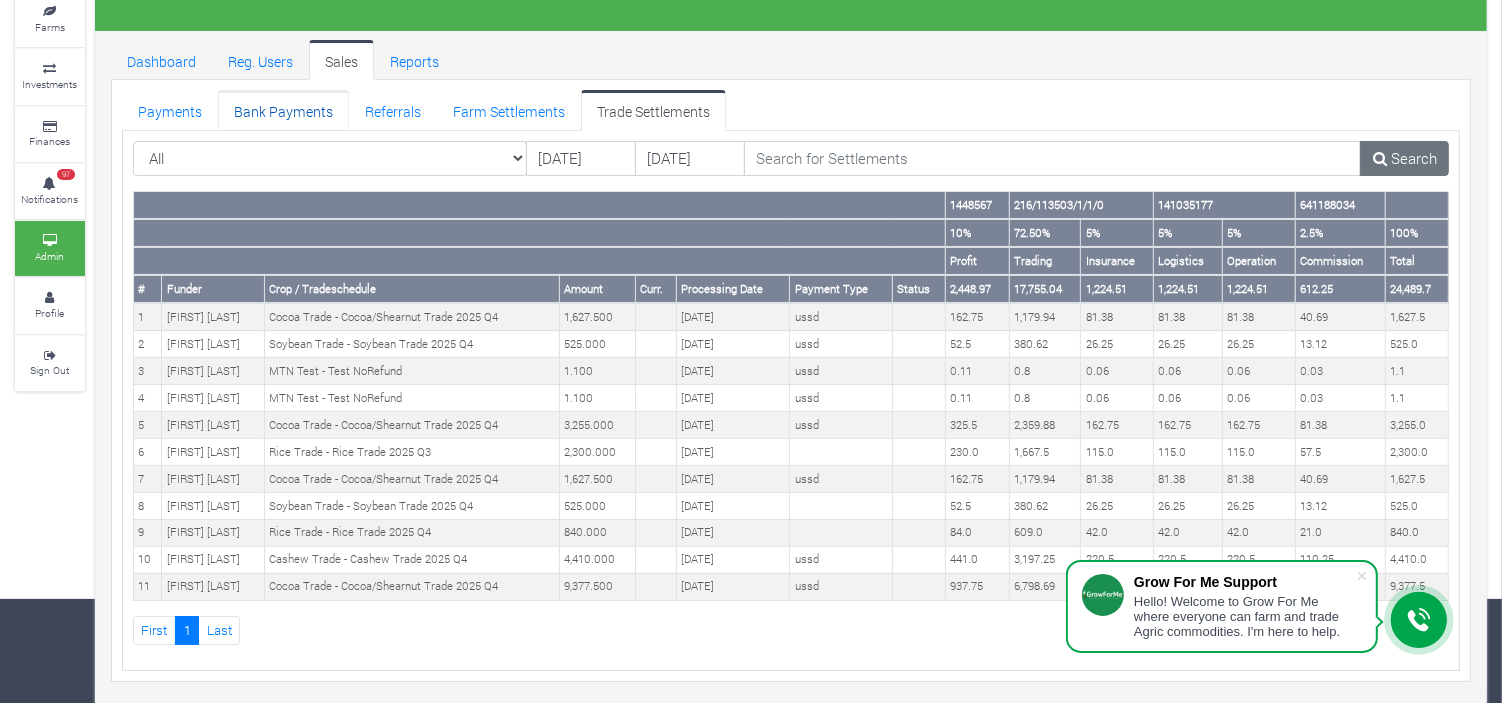 click on "Bank Payments" at bounding box center [283, 110] 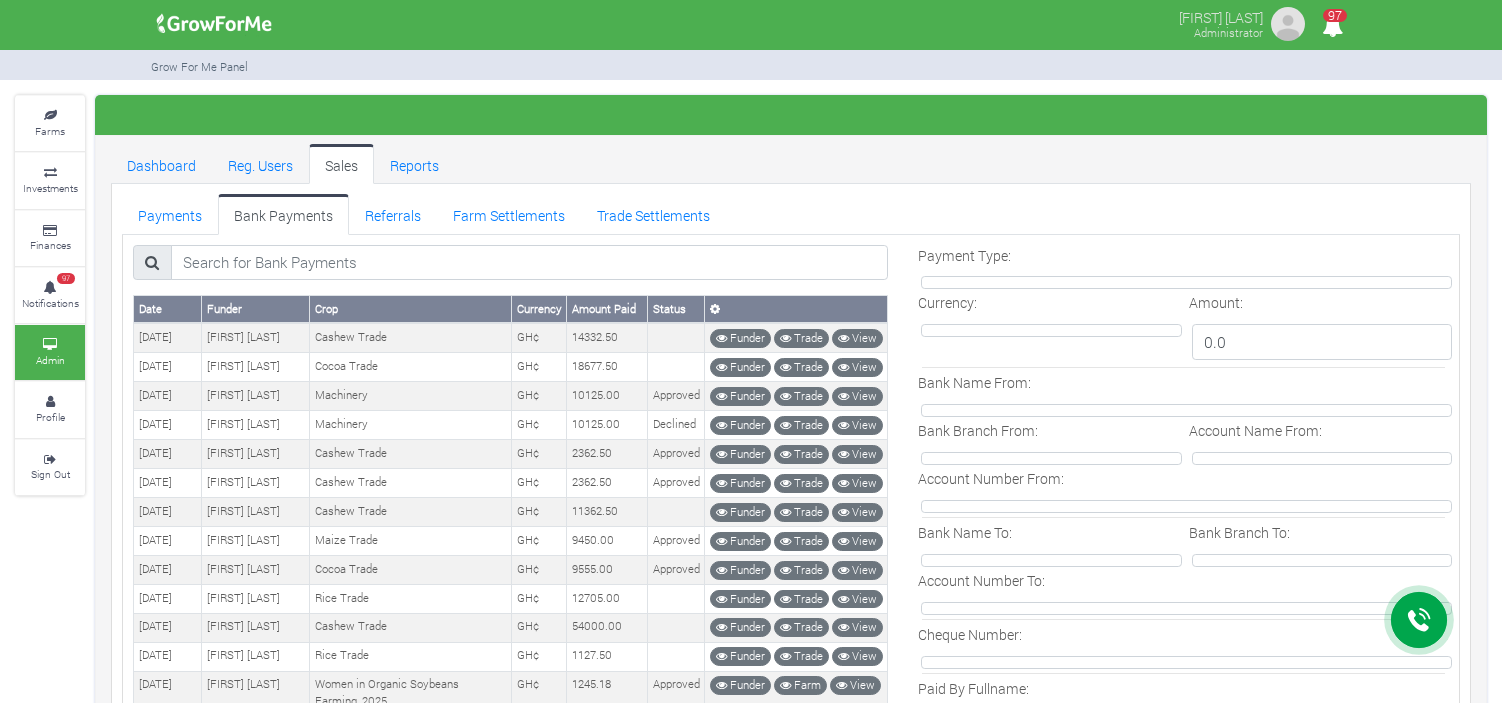 scroll, scrollTop: 0, scrollLeft: 0, axis: both 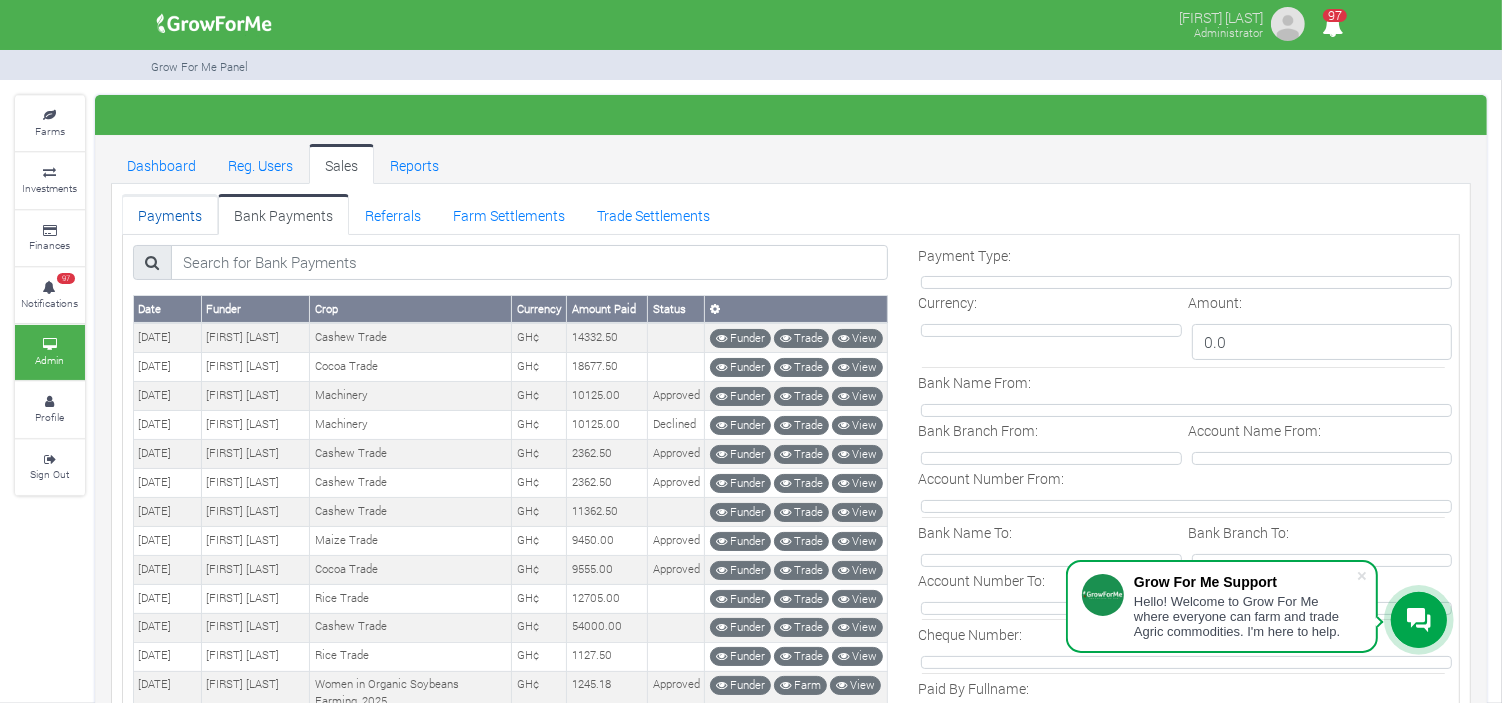 click on "Payments" at bounding box center (170, 214) 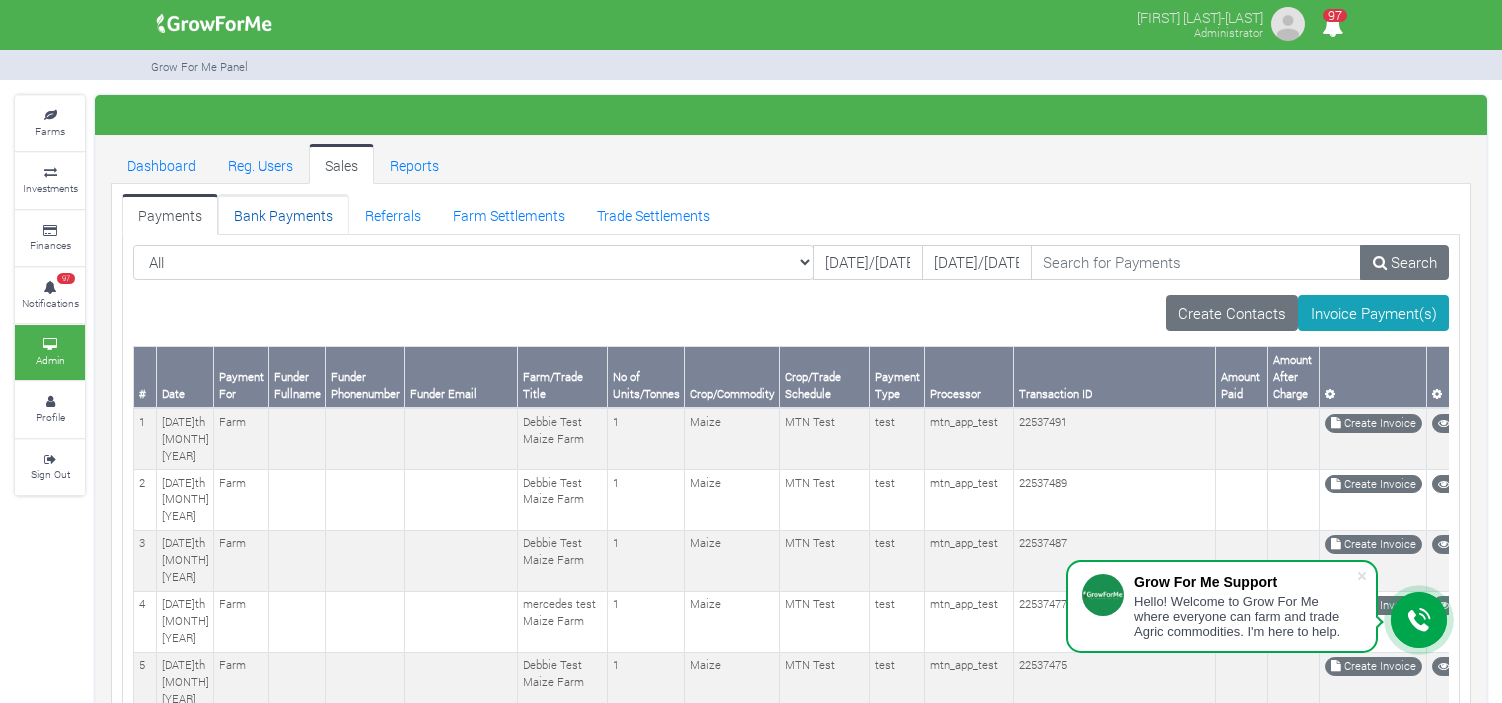 scroll, scrollTop: 0, scrollLeft: 0, axis: both 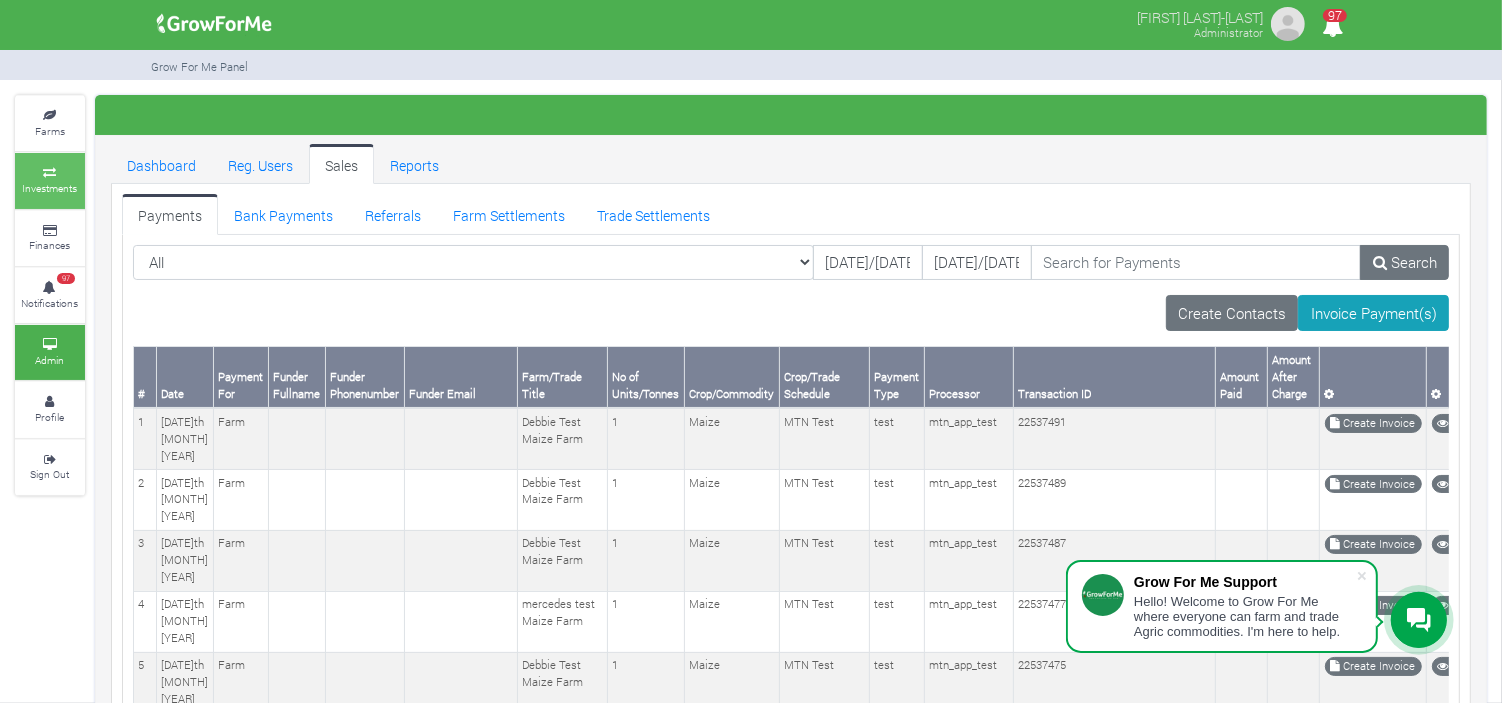 click at bounding box center [50, 173] 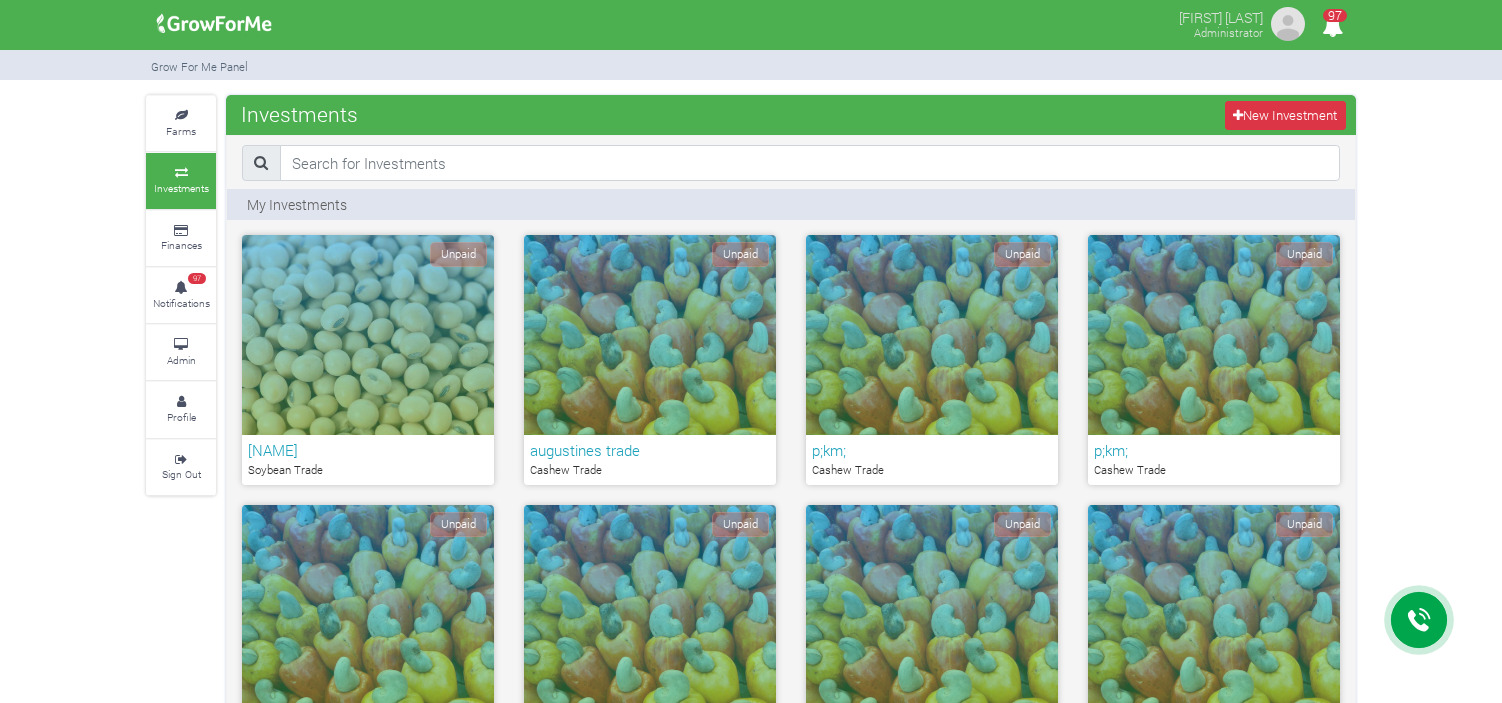 scroll, scrollTop: 453, scrollLeft: 0, axis: vertical 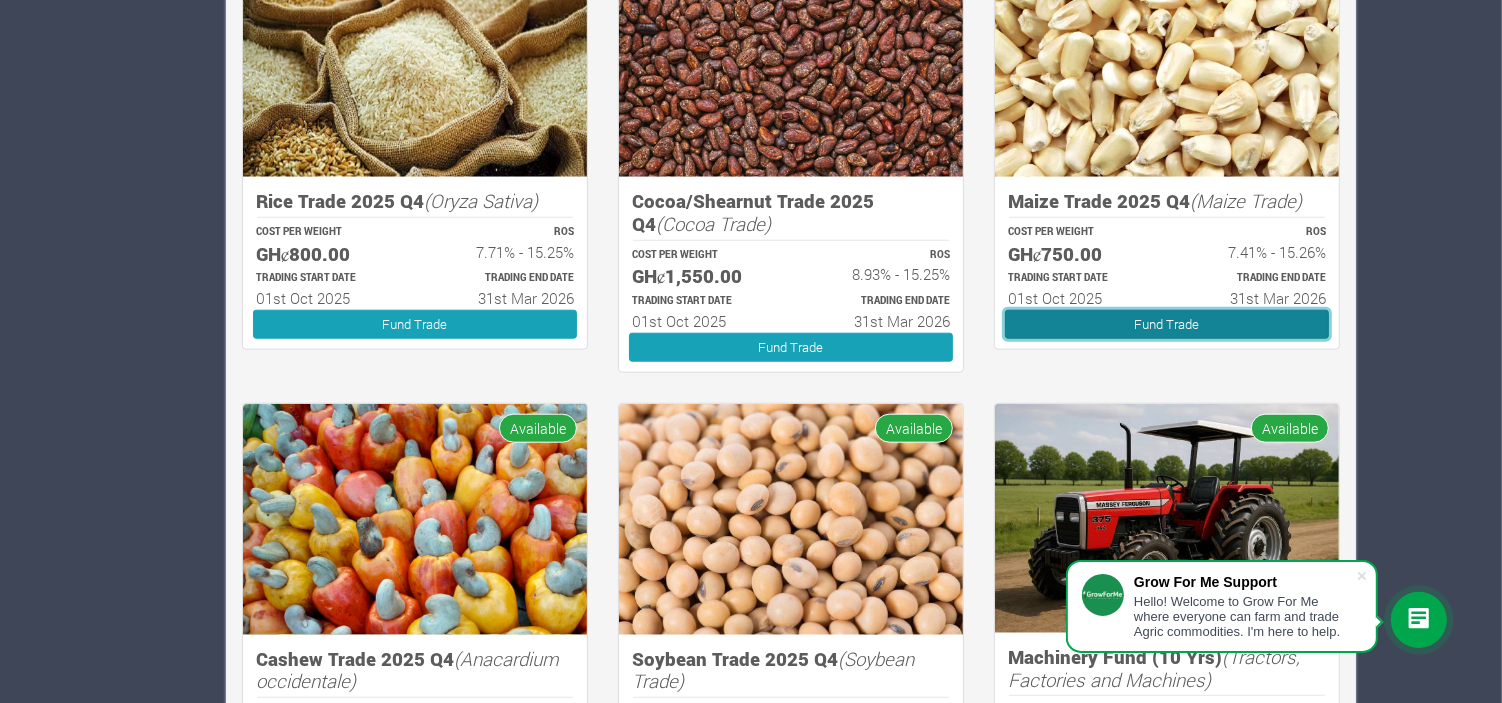 click on "Fund Trade" at bounding box center [1167, 324] 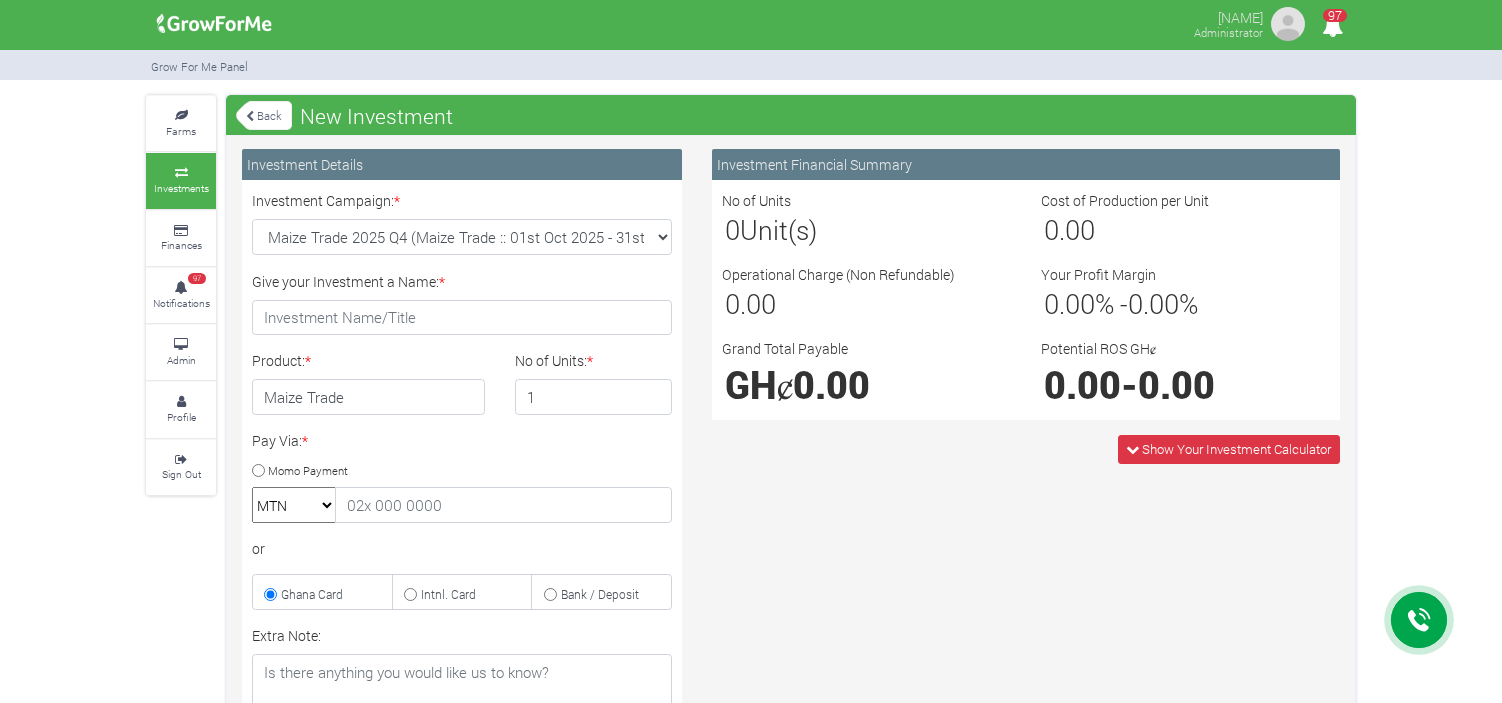 scroll, scrollTop: 0, scrollLeft: 0, axis: both 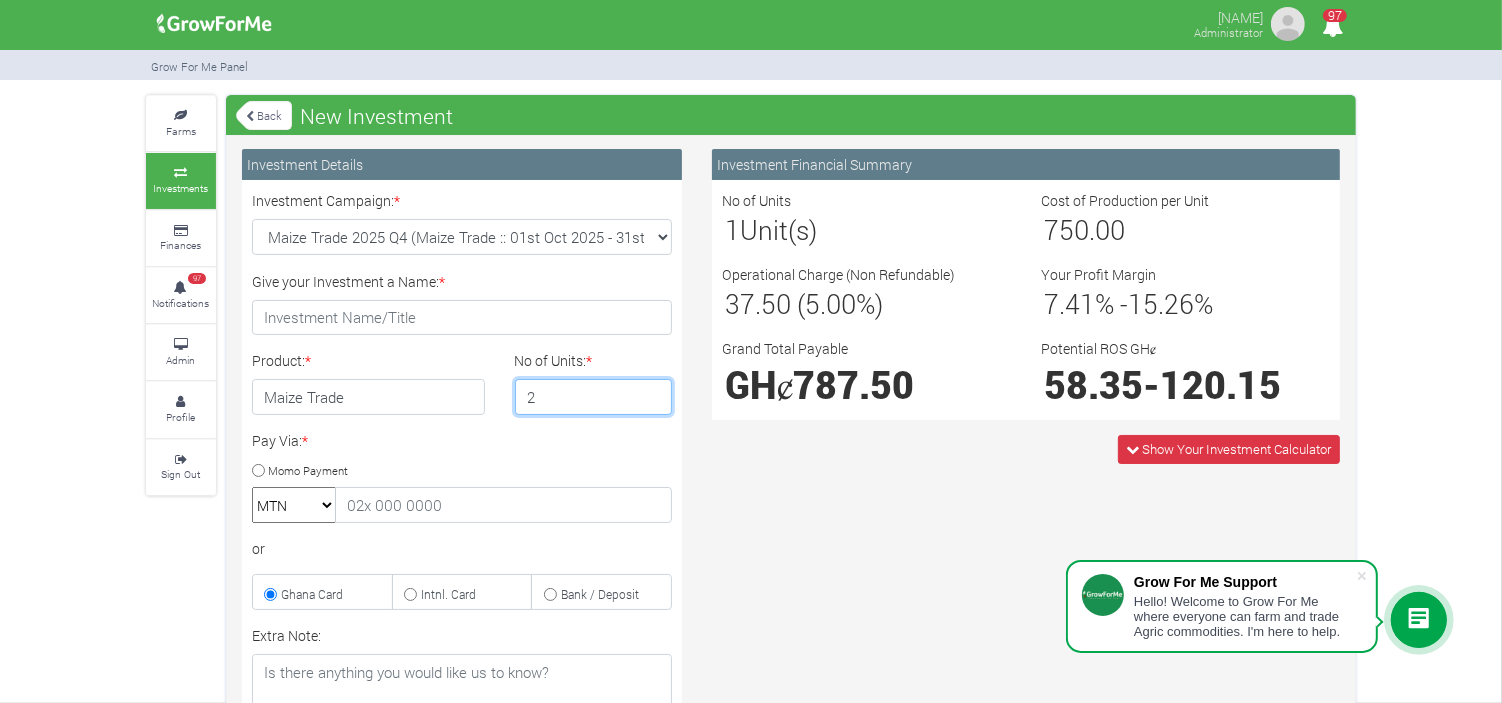 click on "2" at bounding box center [594, 397] 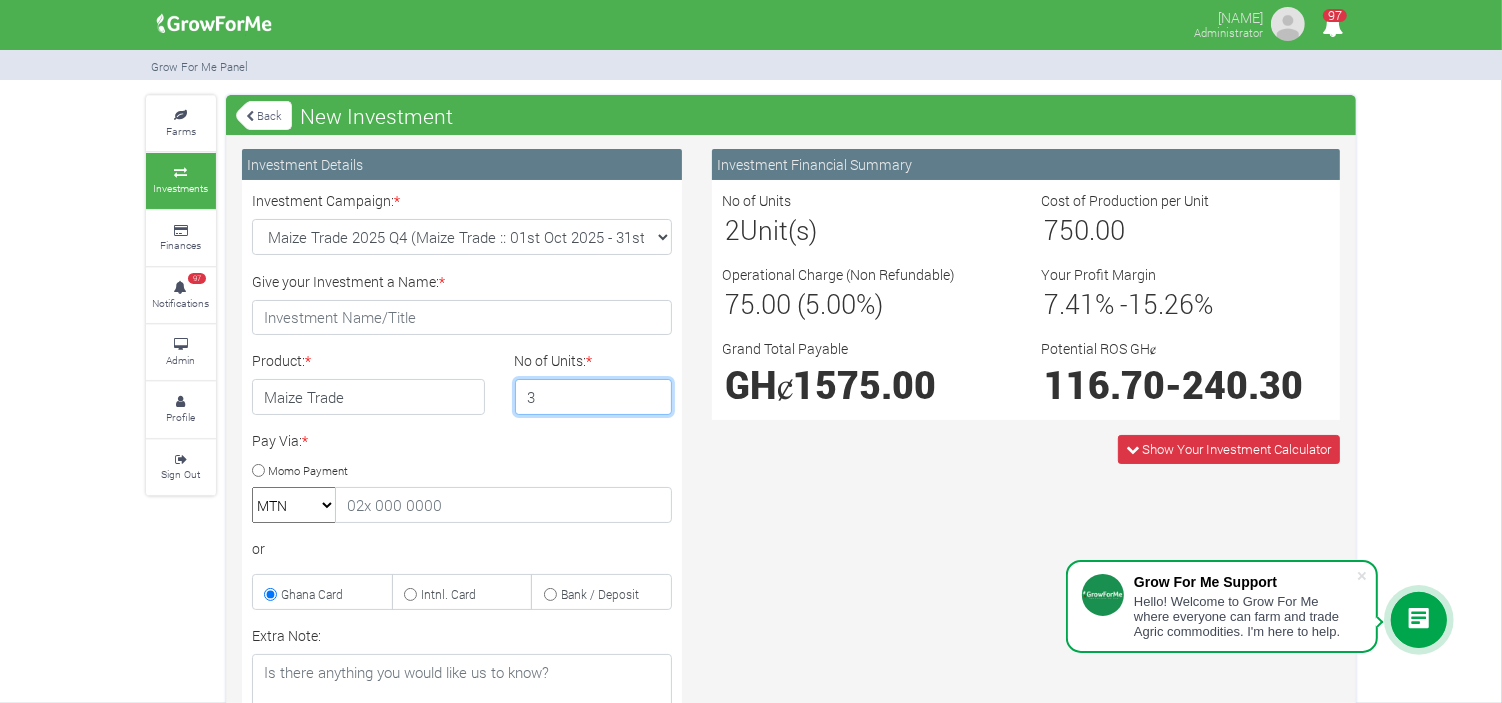 click on "3" at bounding box center (594, 397) 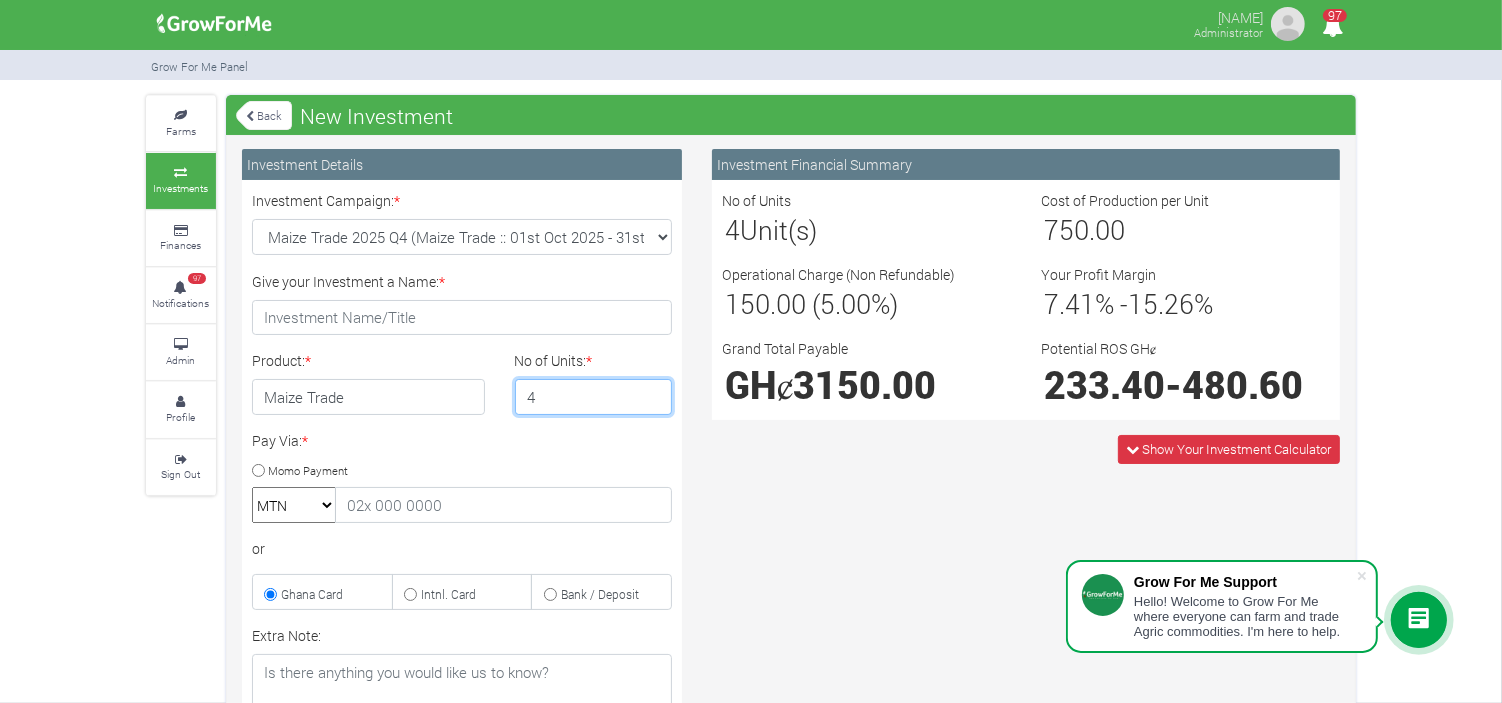 click on "4" at bounding box center (594, 397) 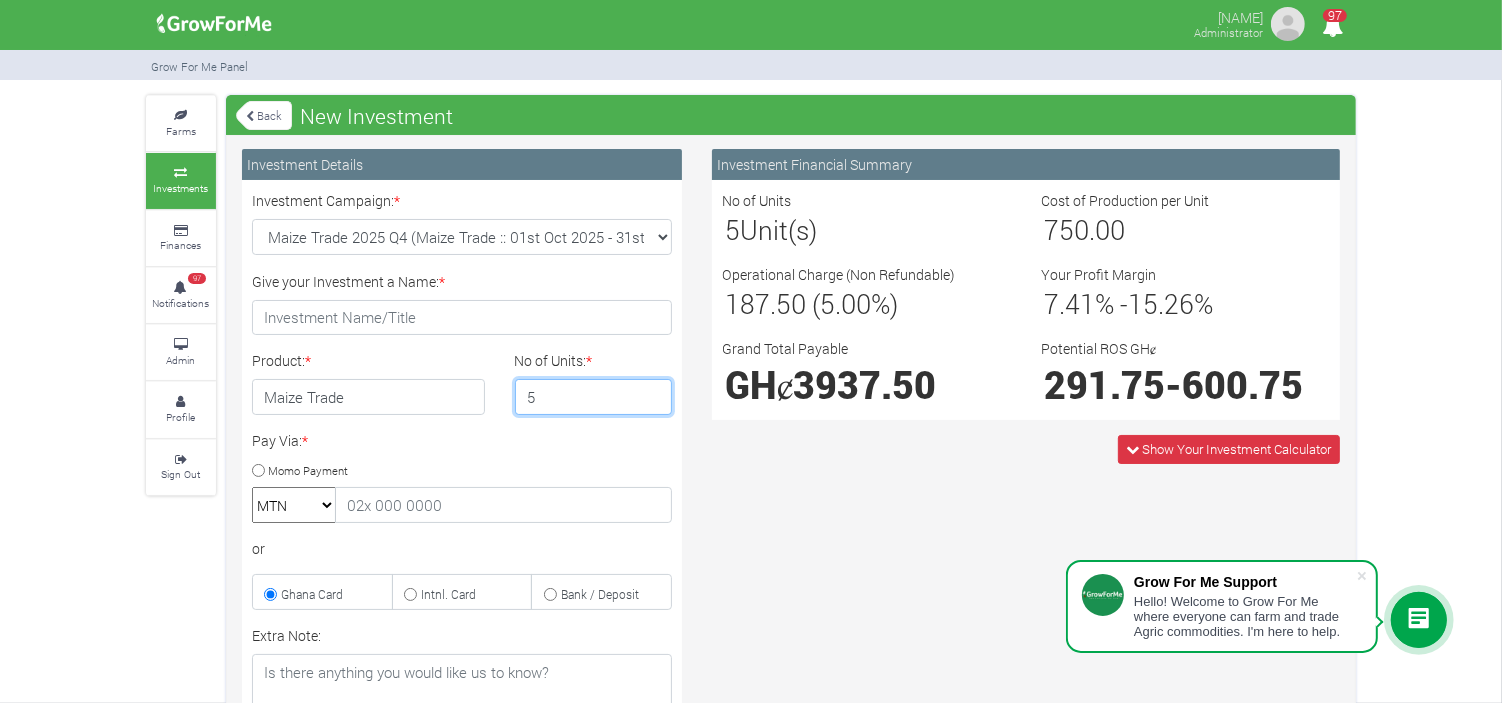 click on "5" at bounding box center [594, 397] 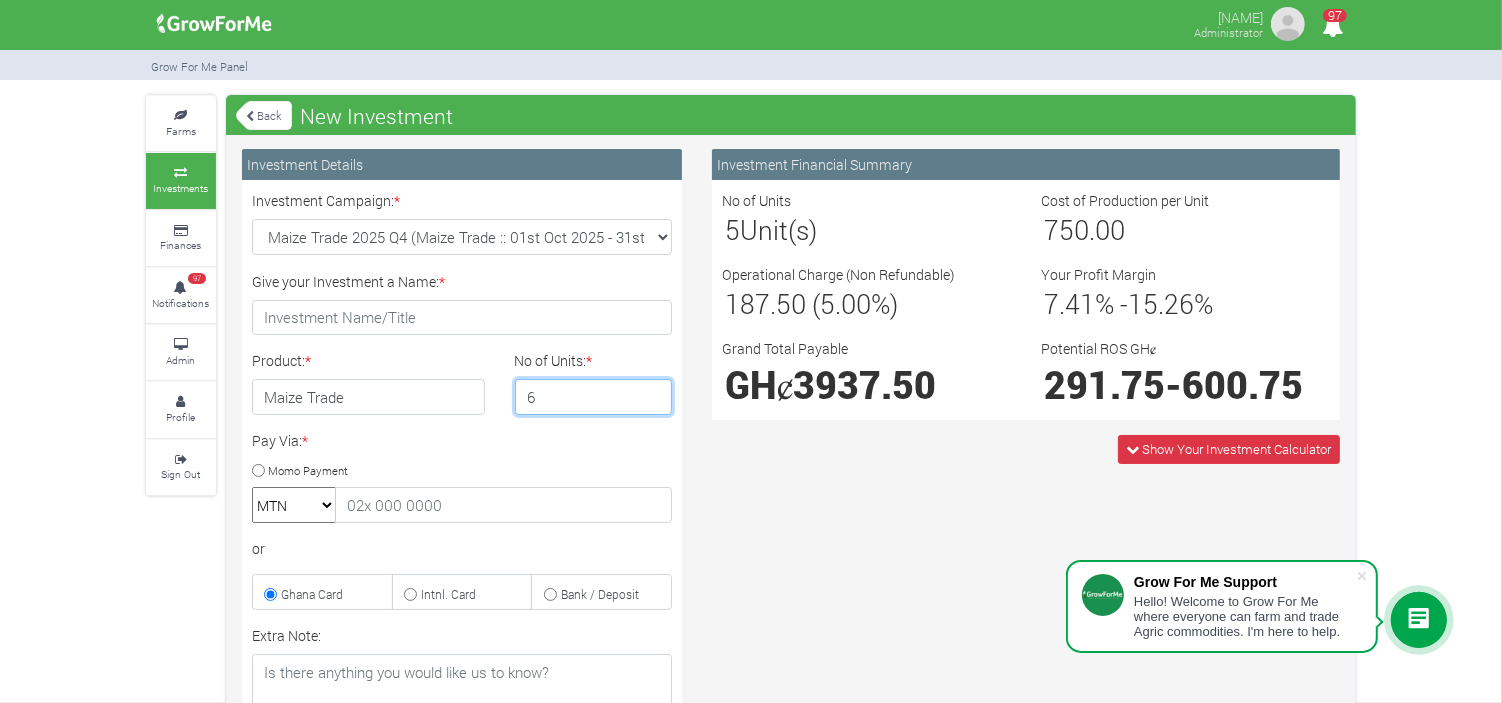click on "6" at bounding box center [594, 397] 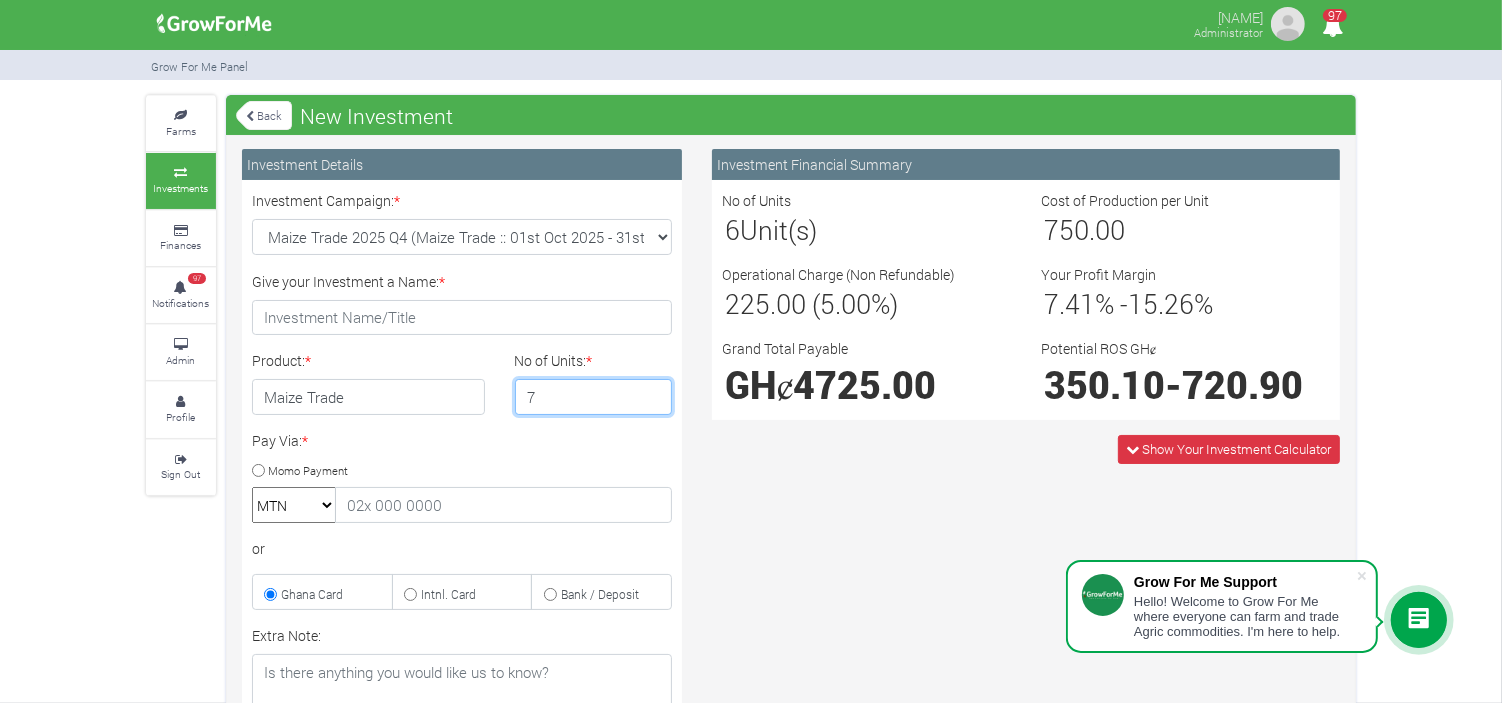 click on "7" at bounding box center (594, 397) 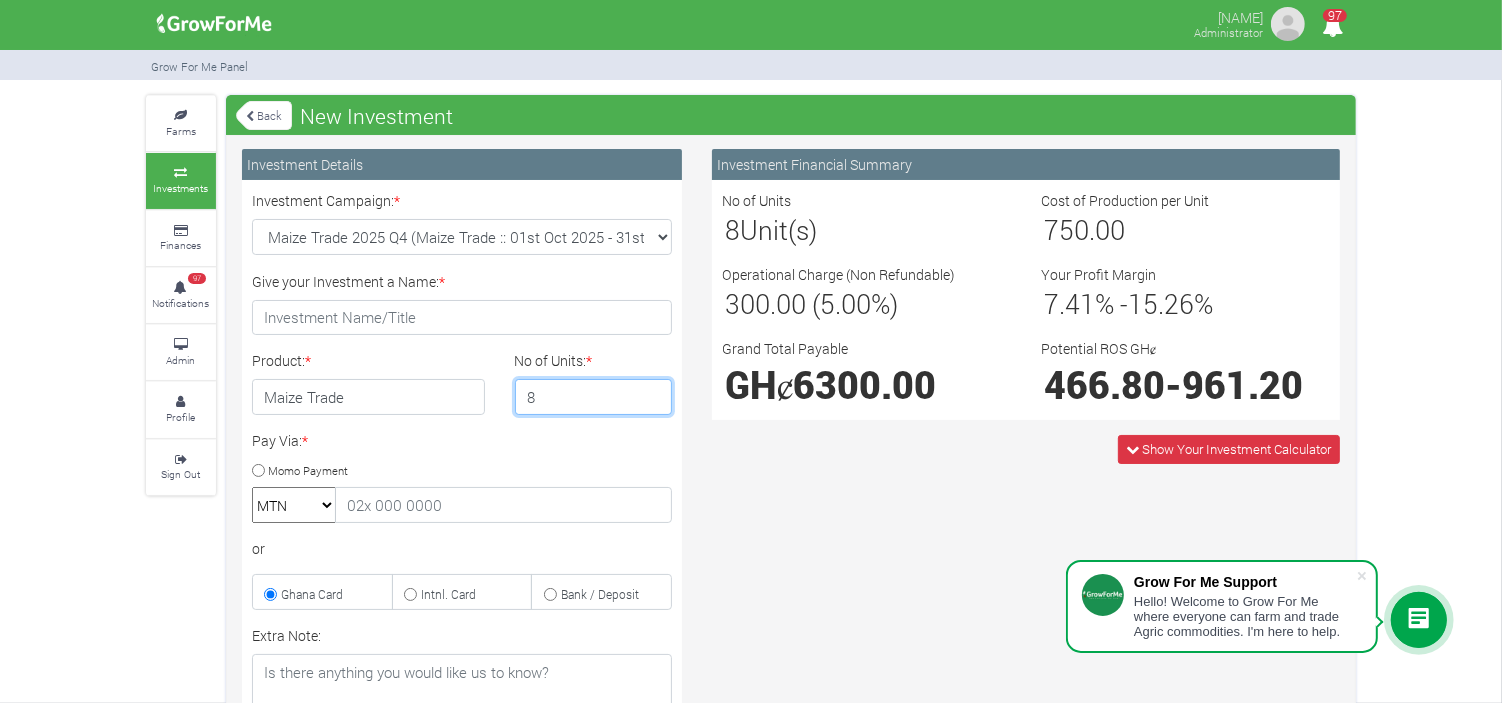 click on "8" at bounding box center [594, 397] 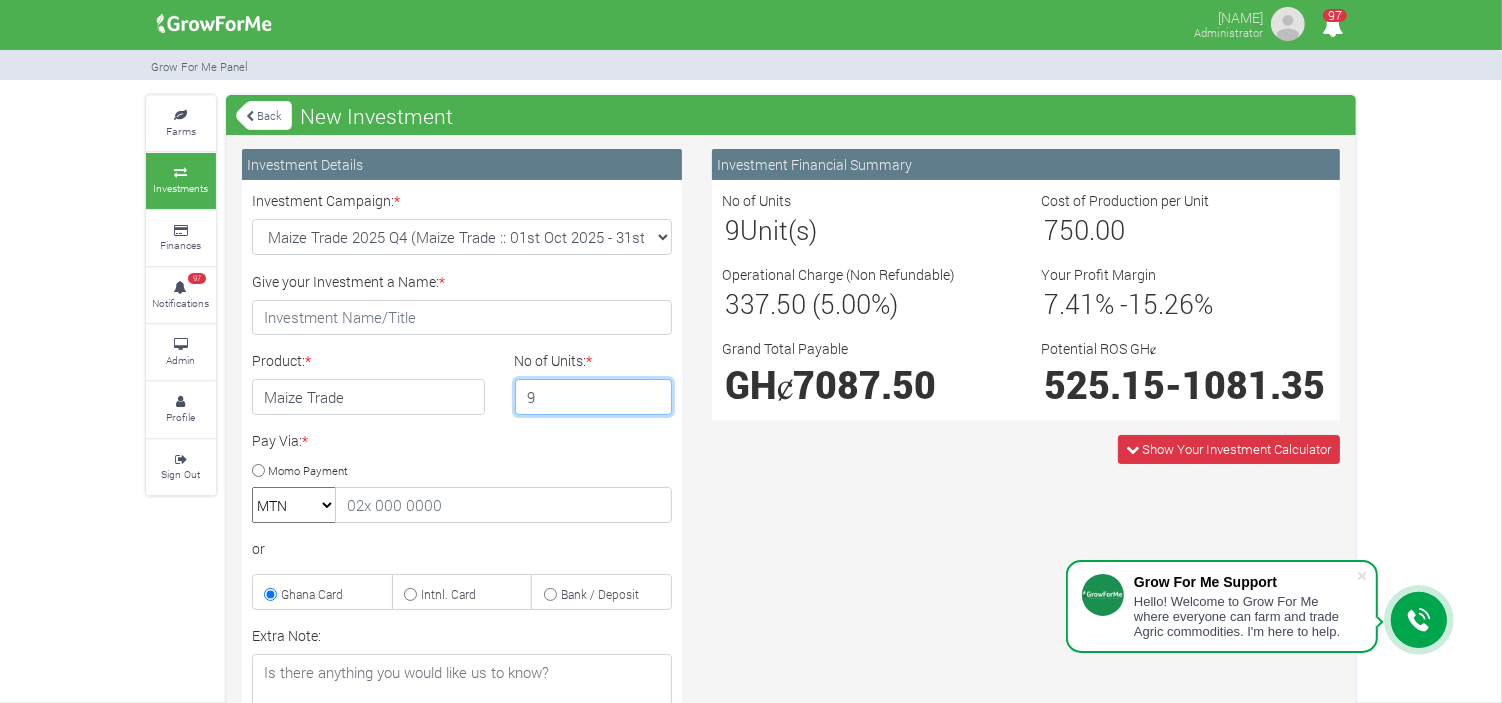 click on "9" at bounding box center [594, 397] 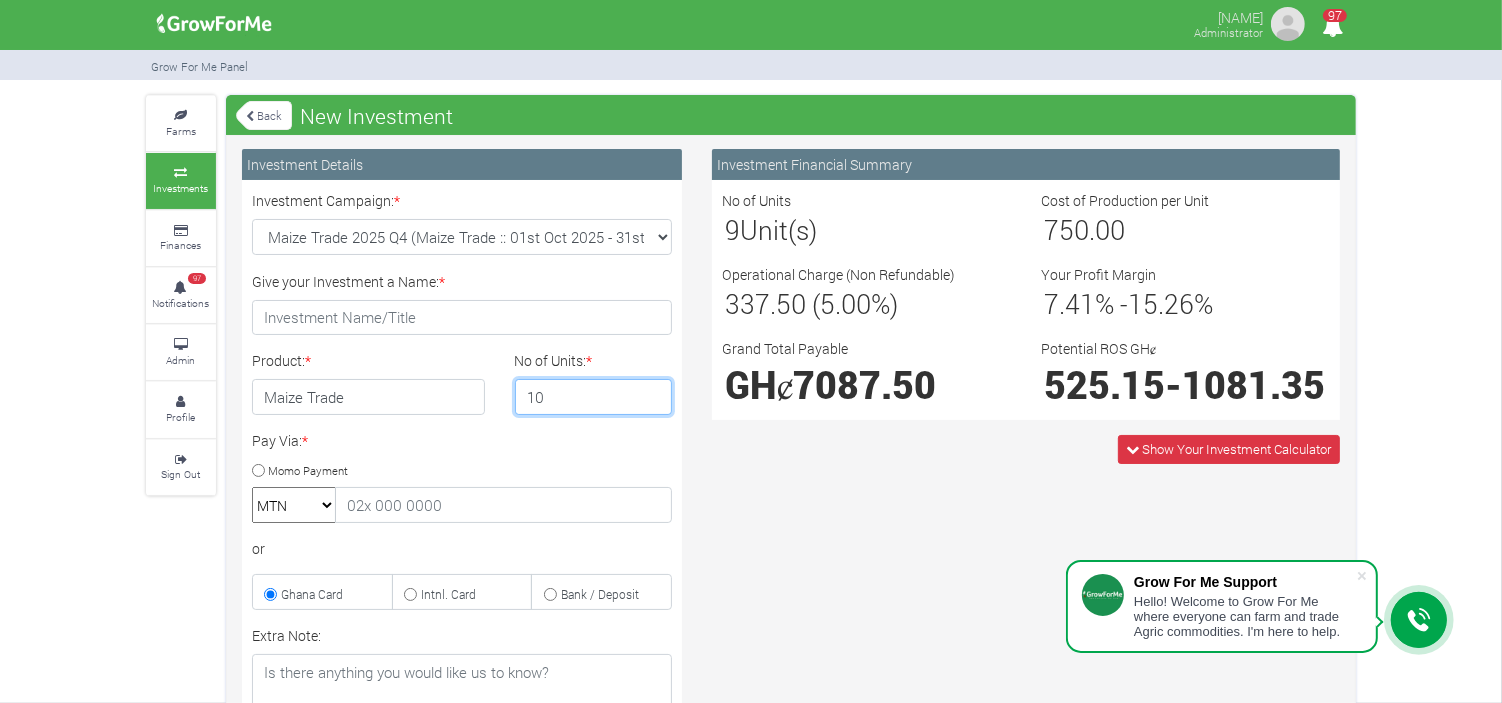 click on "10" at bounding box center [594, 397] 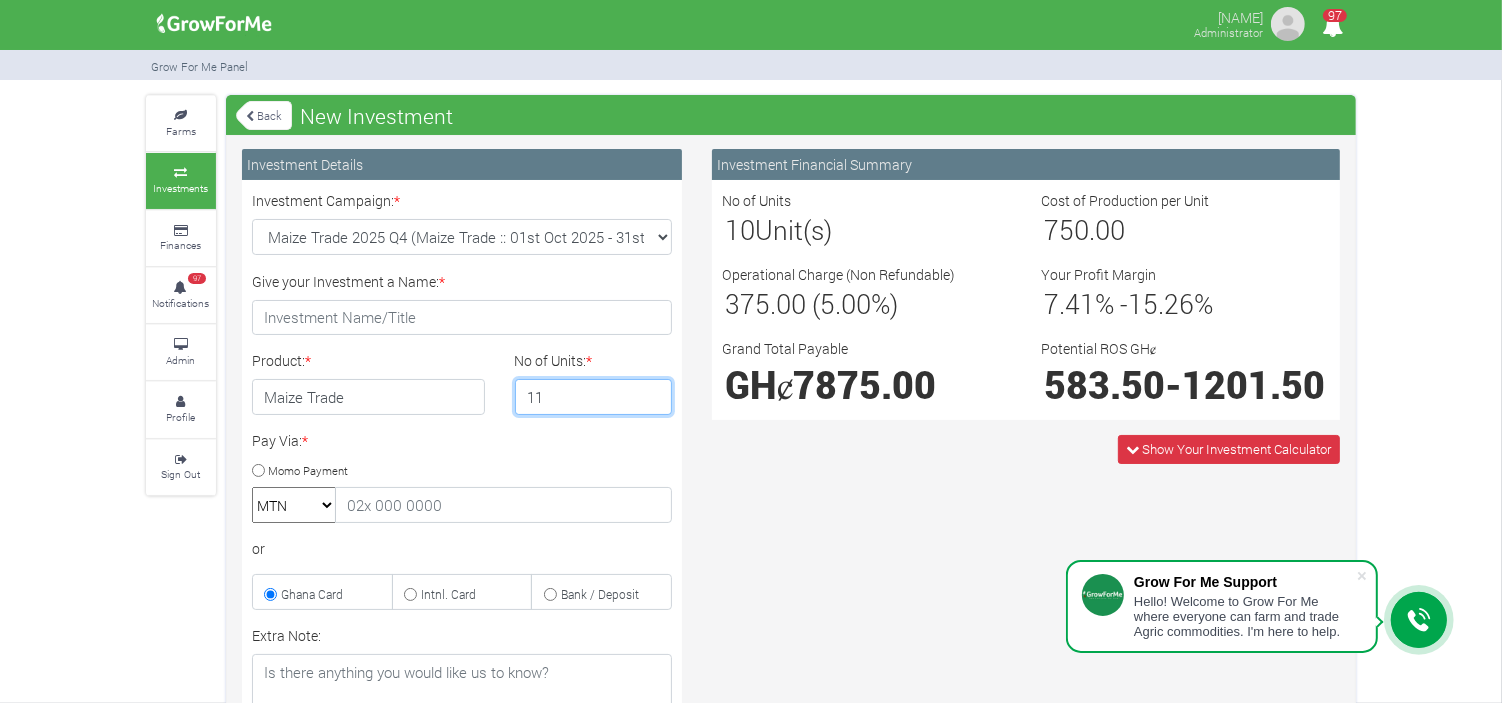 click on "11" at bounding box center [594, 397] 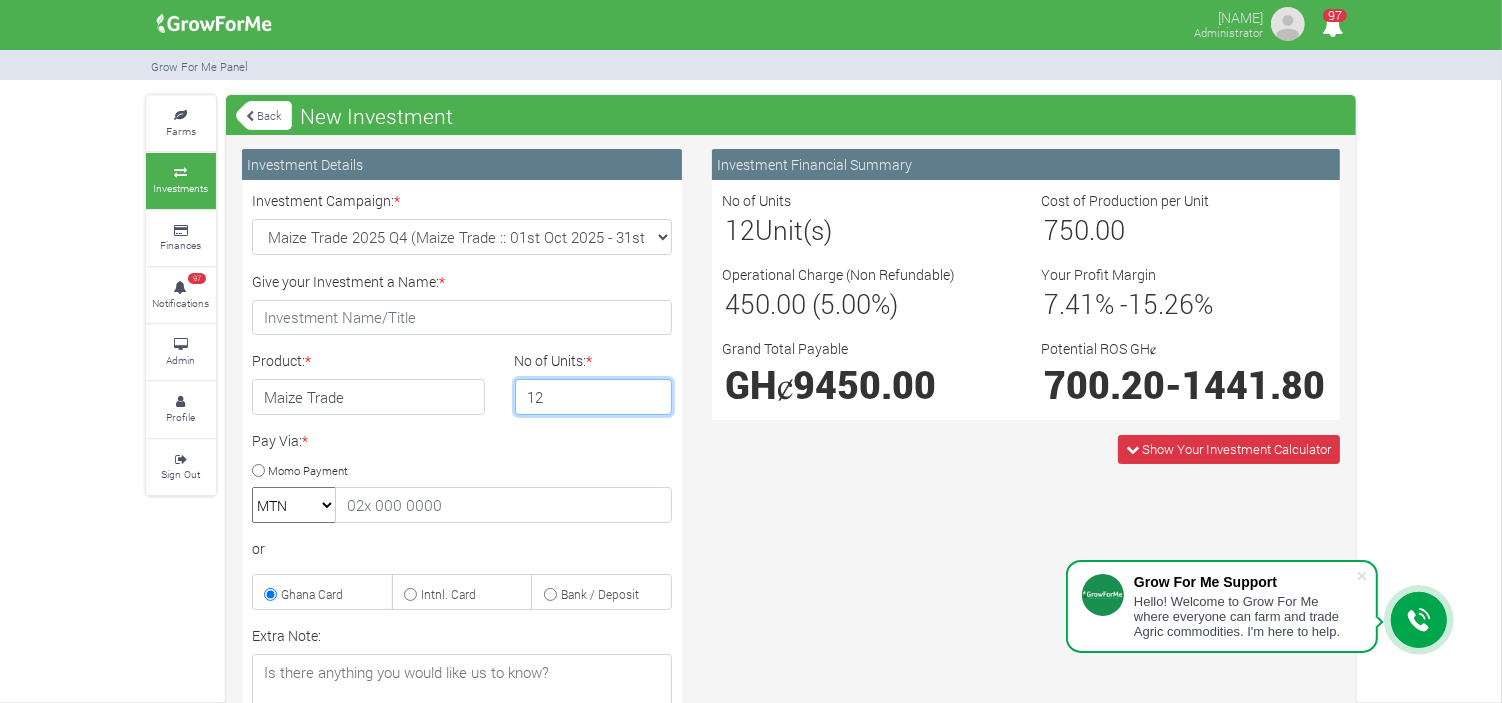 click on "12" at bounding box center (594, 397) 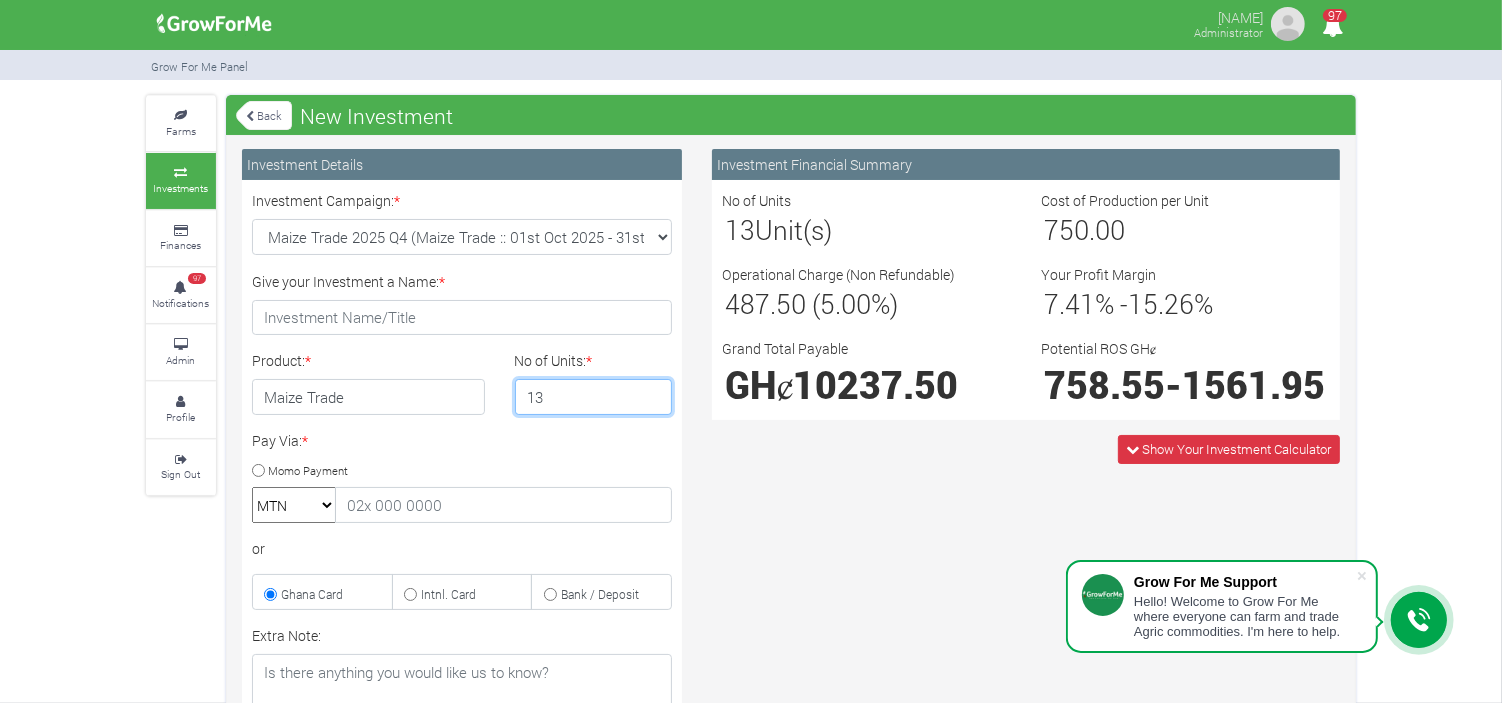 click on "13" at bounding box center (594, 397) 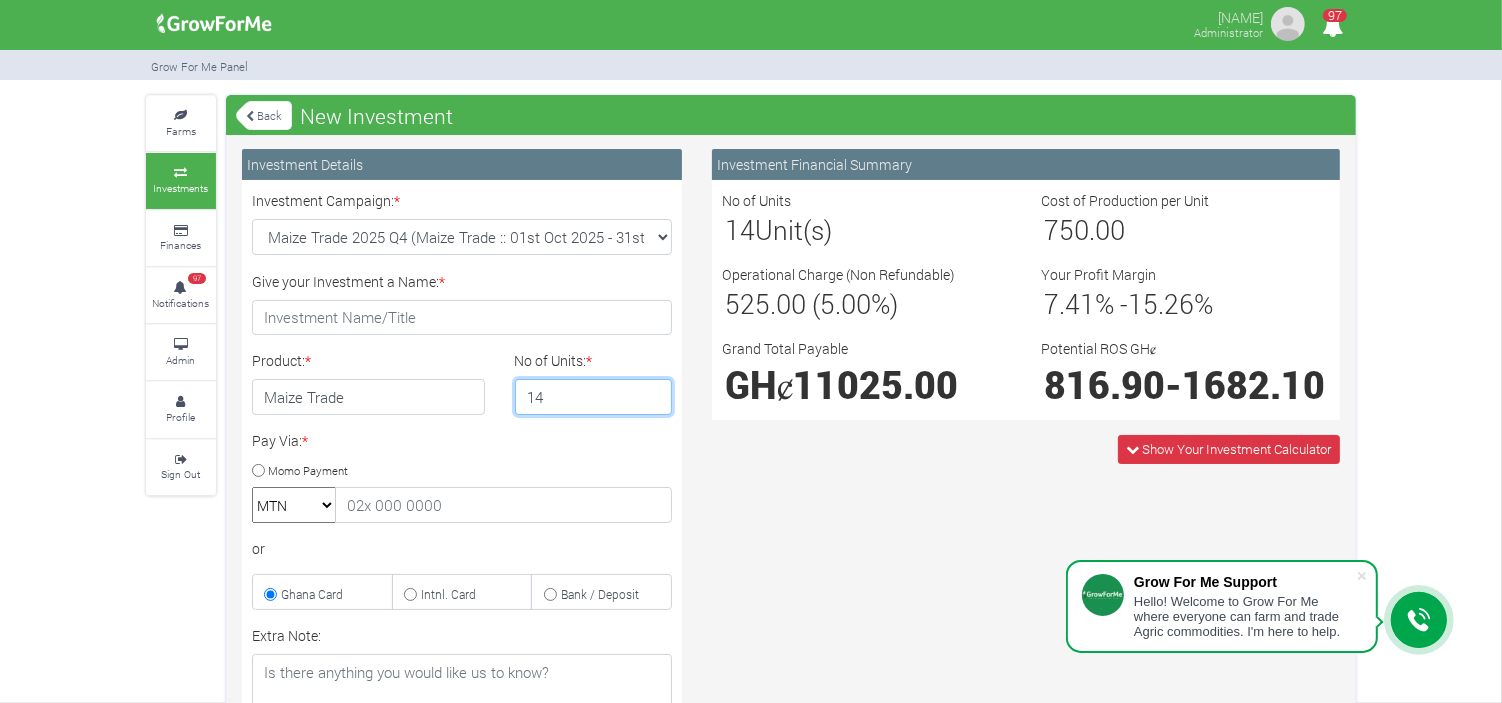 click on "14" at bounding box center [594, 397] 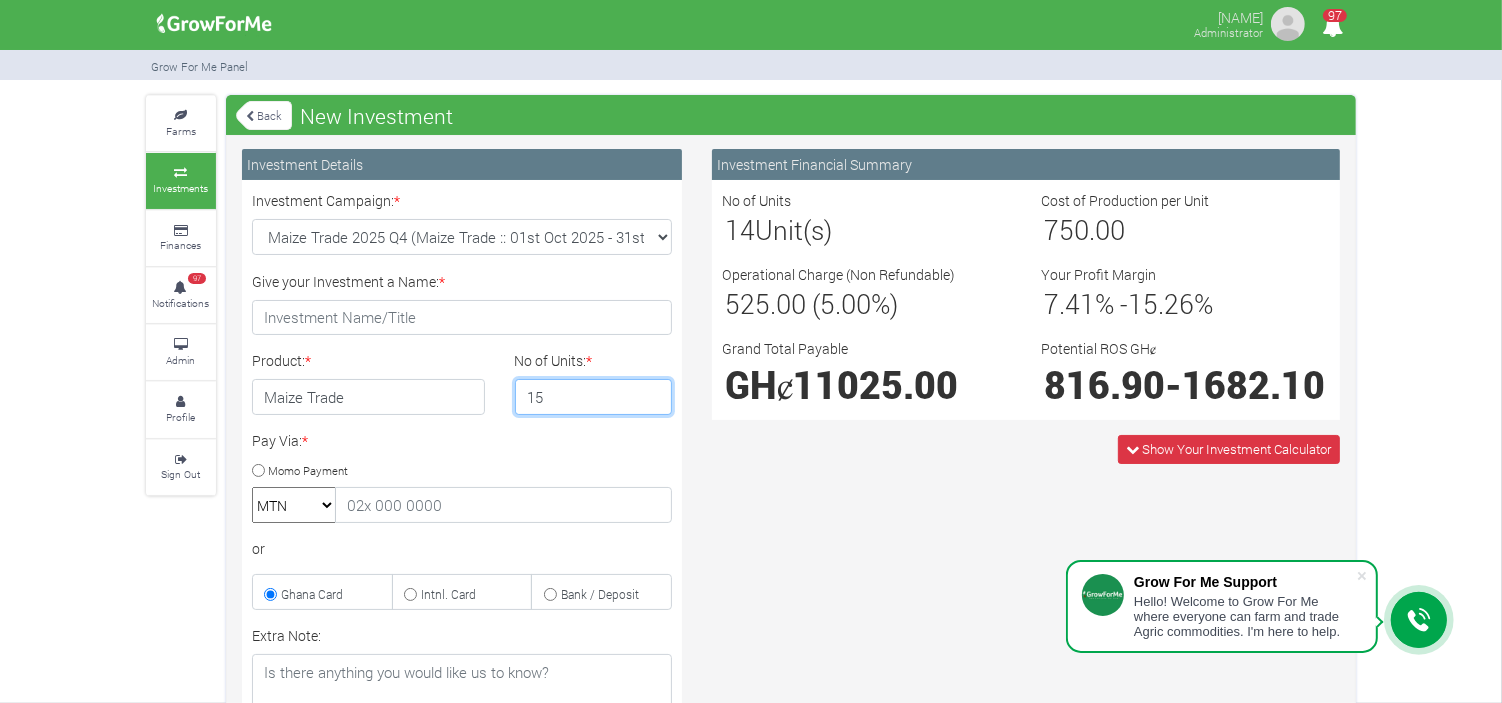 click on "15" at bounding box center [594, 397] 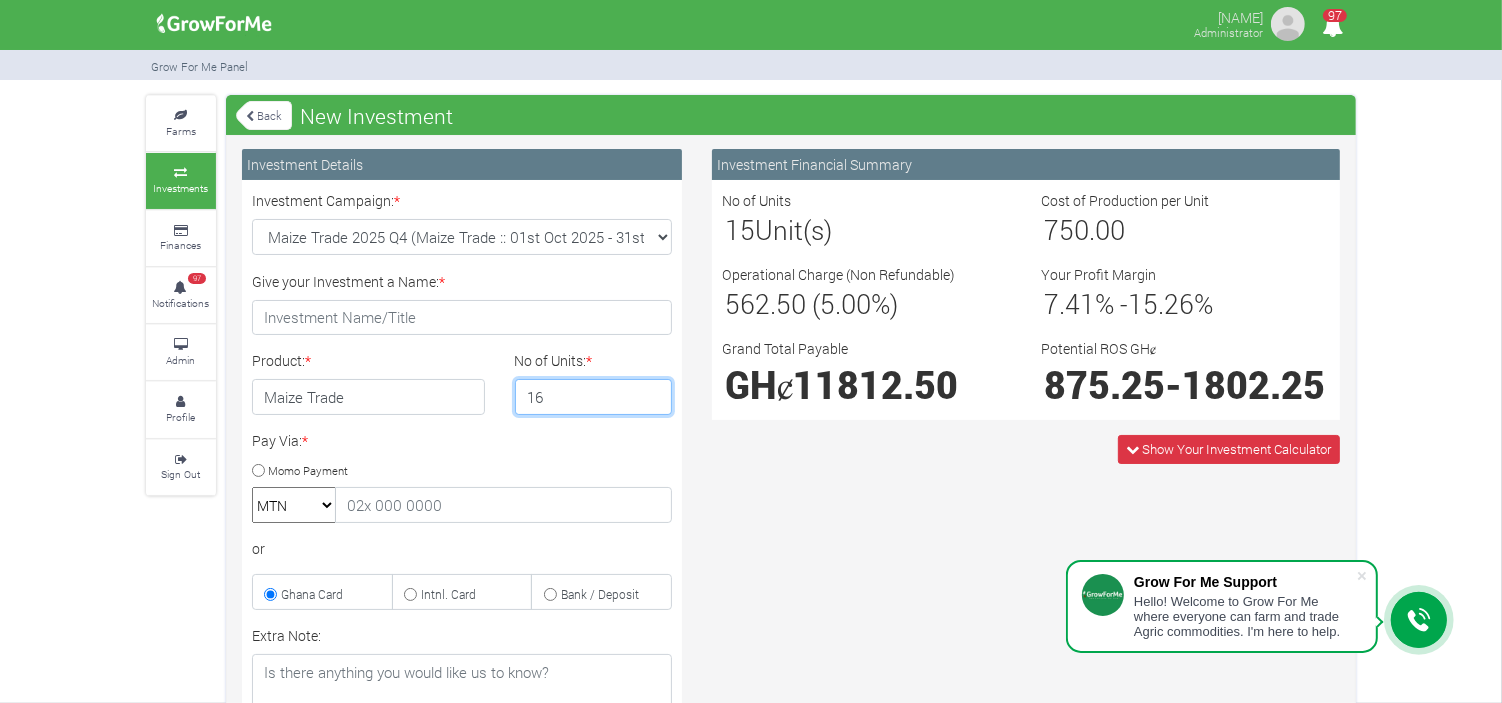 click on "16" at bounding box center [594, 397] 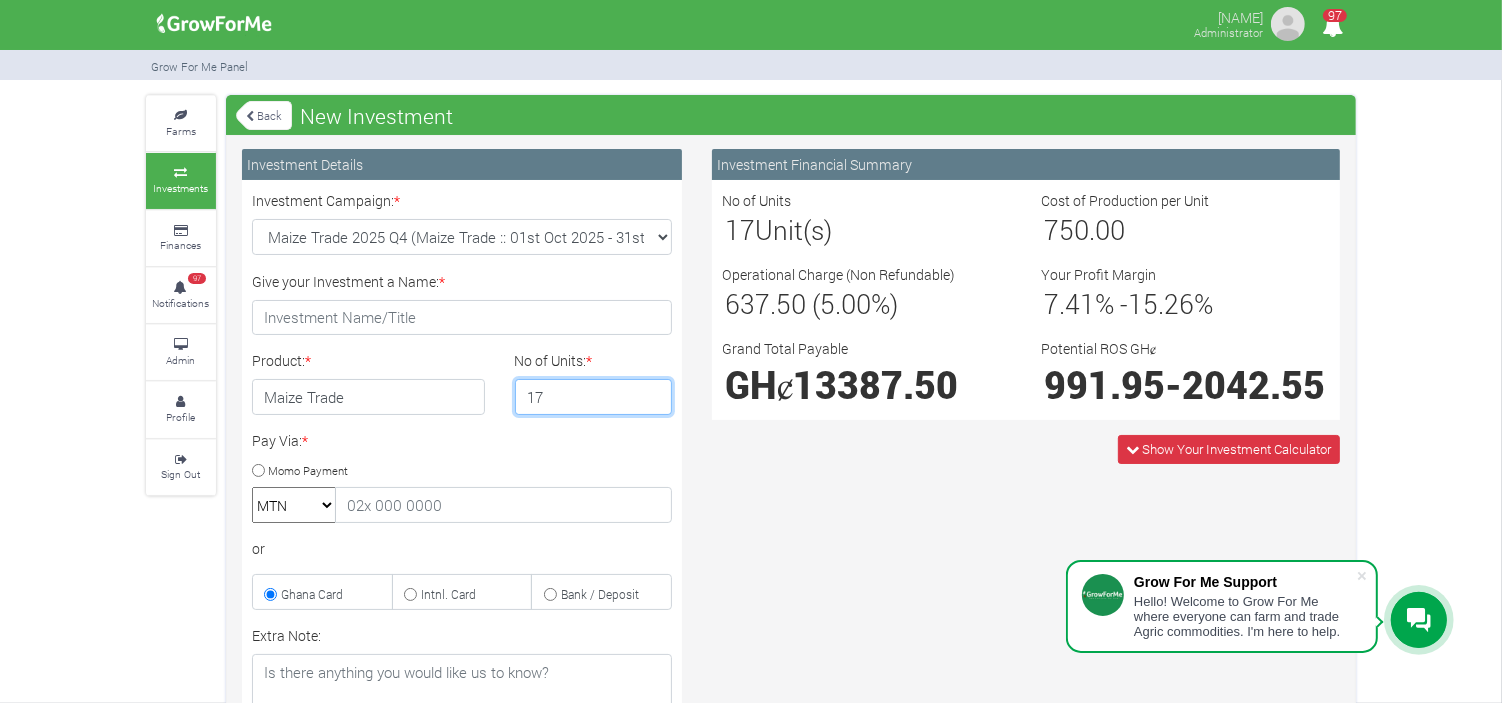 click on "17" at bounding box center [594, 397] 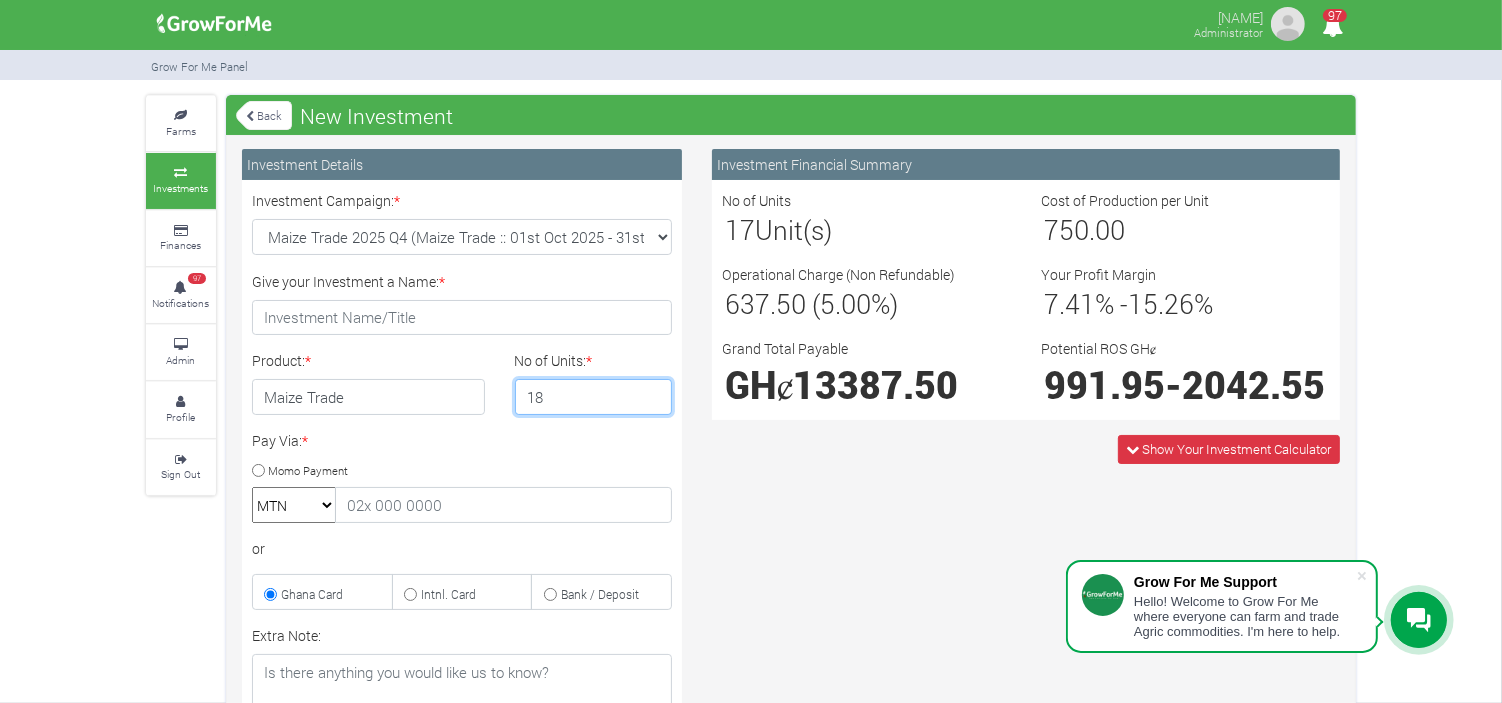 click on "18" at bounding box center [594, 397] 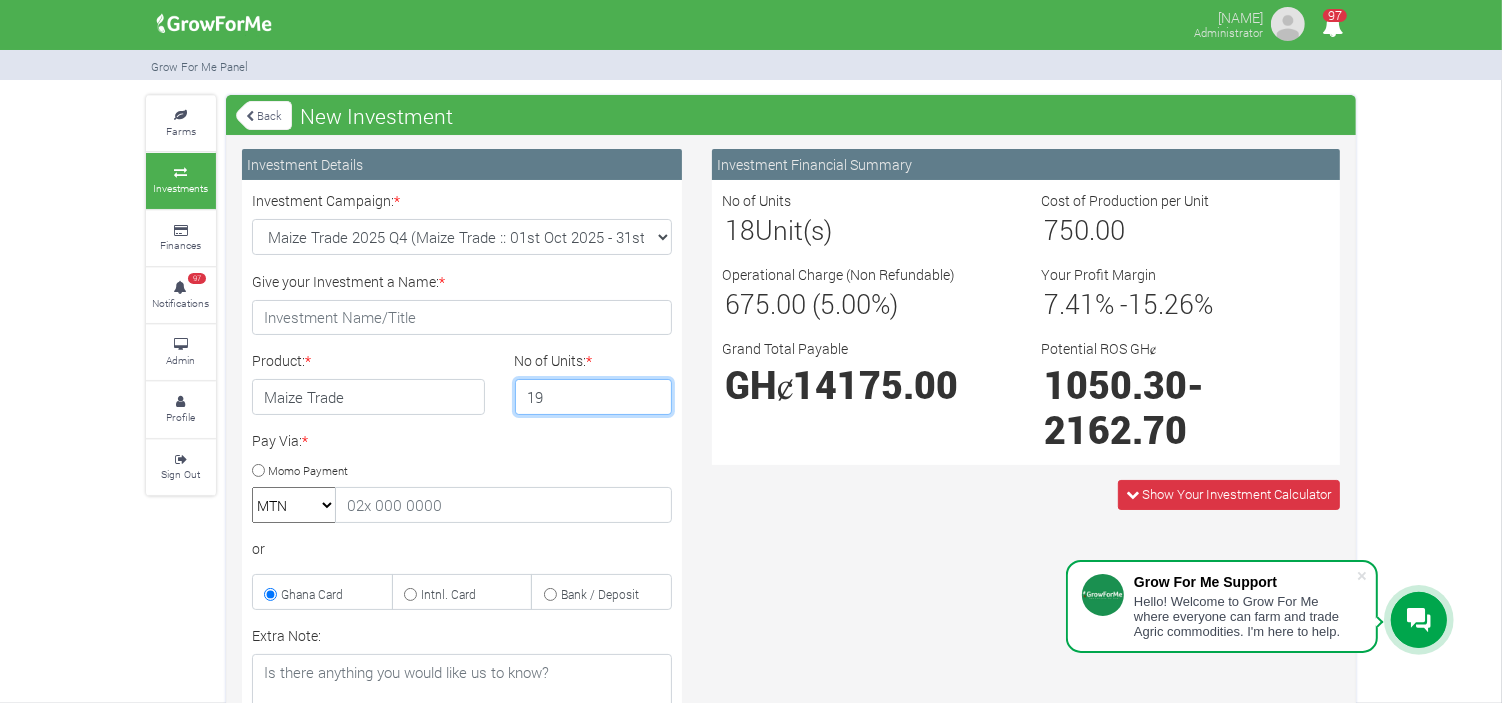click on "19" at bounding box center [594, 397] 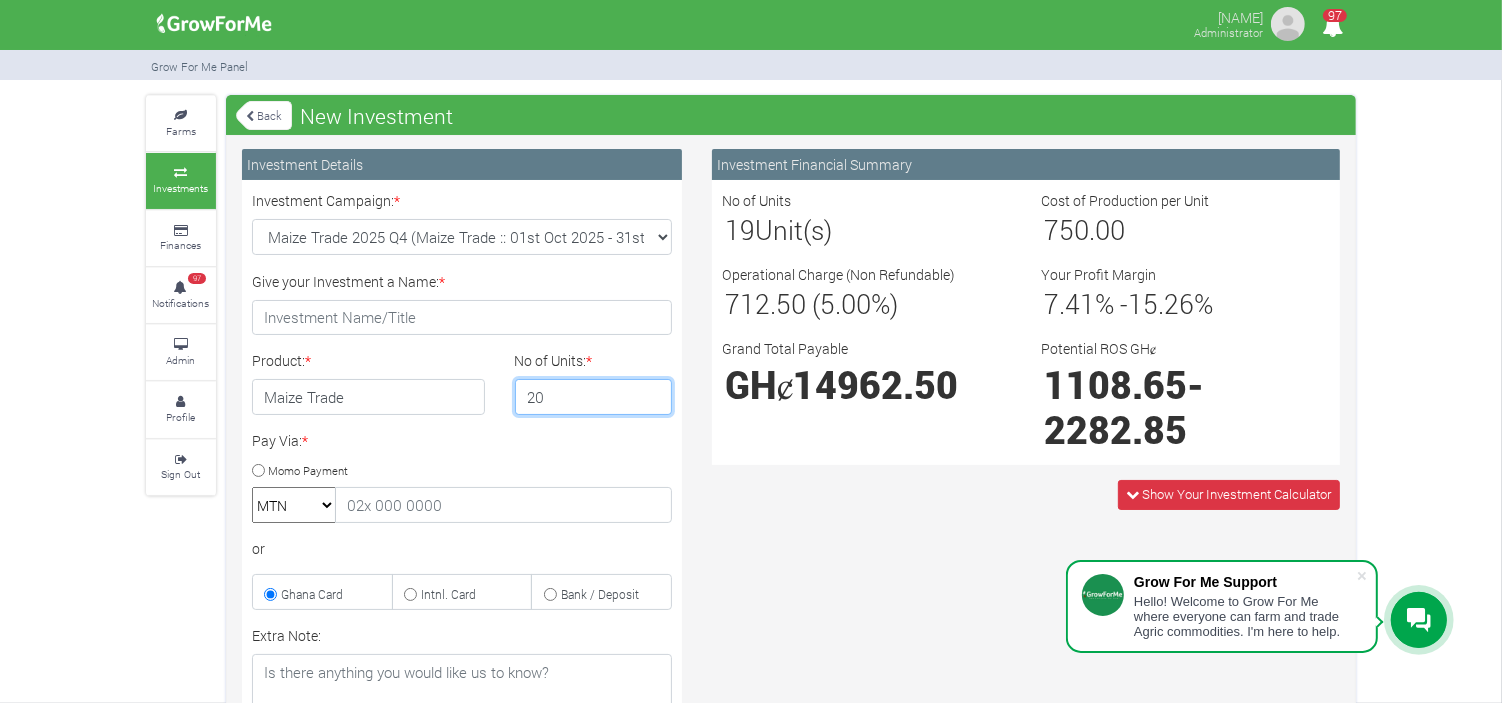 click on "20" at bounding box center (594, 397) 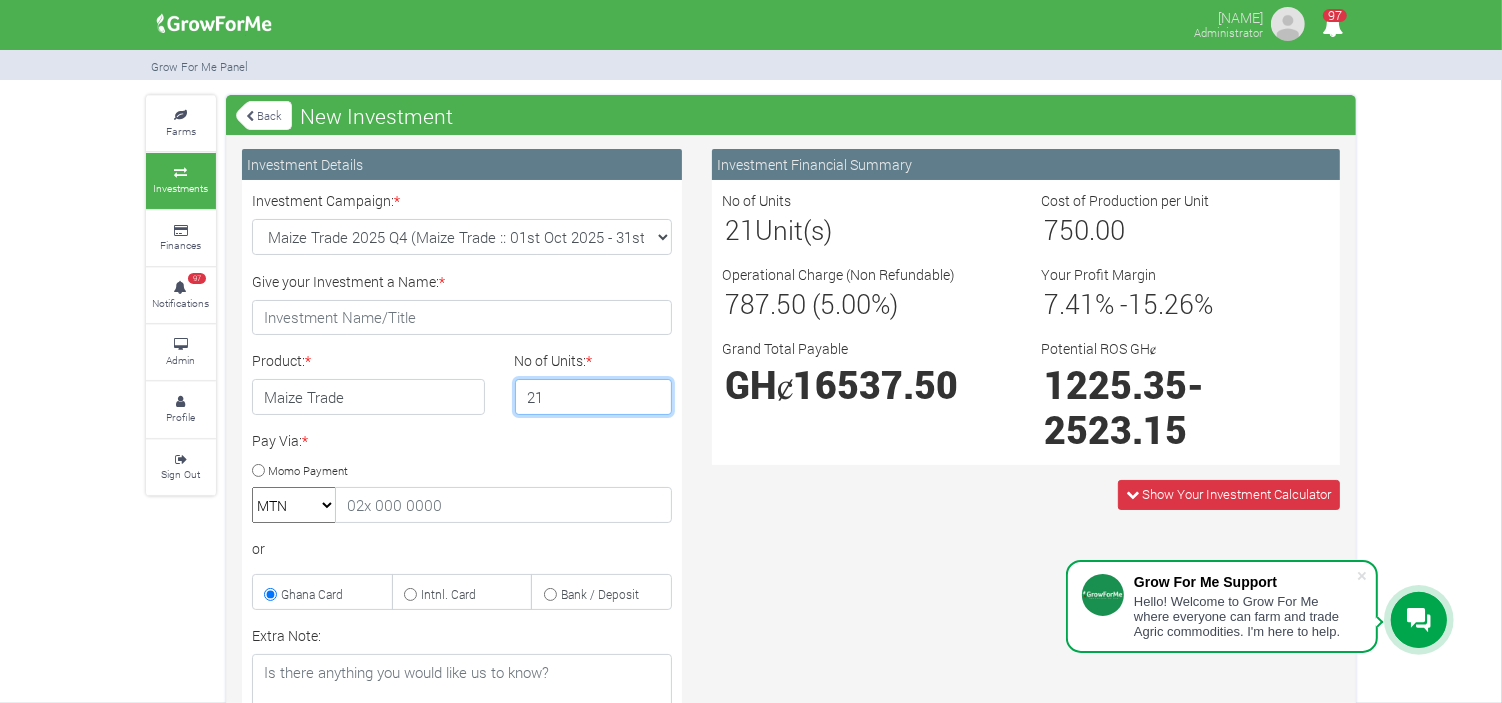 click on "21" at bounding box center (594, 397) 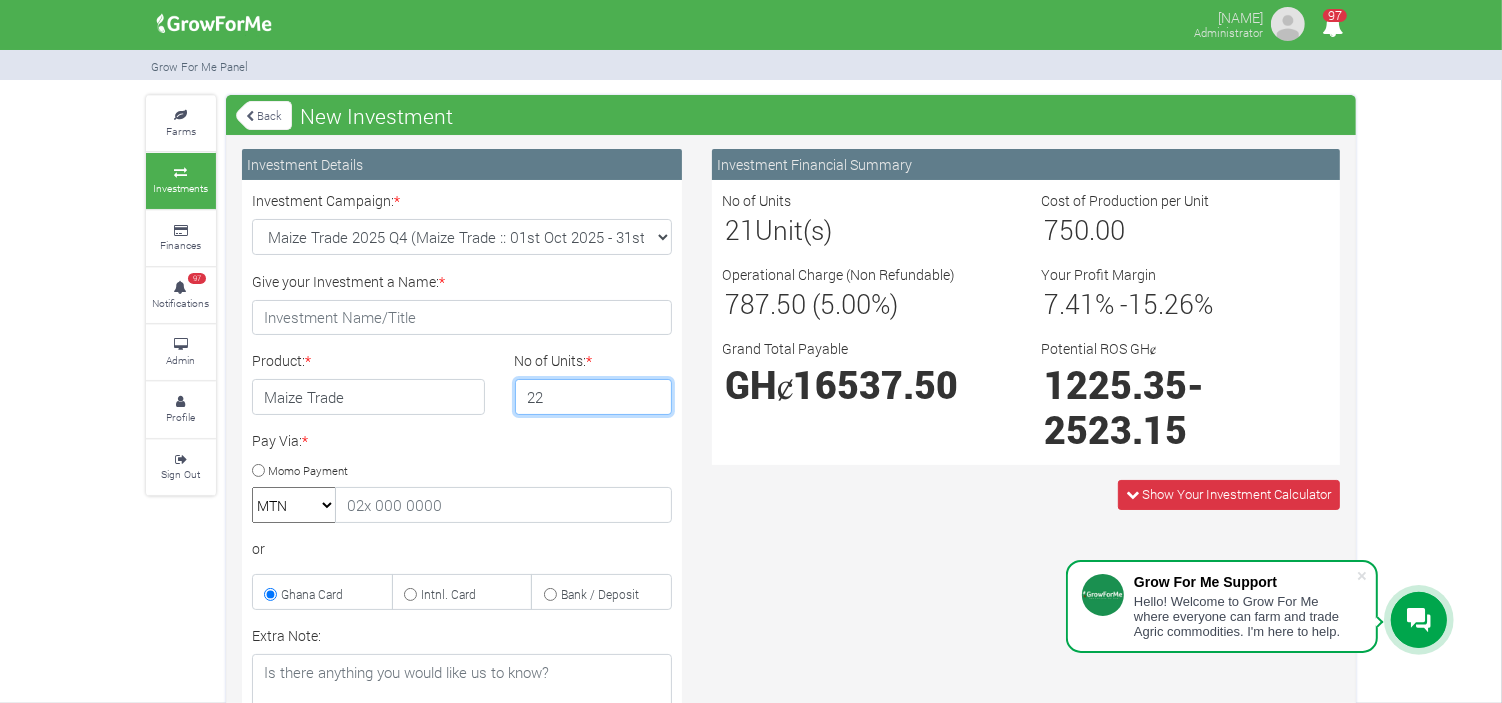 click on "22" at bounding box center [594, 397] 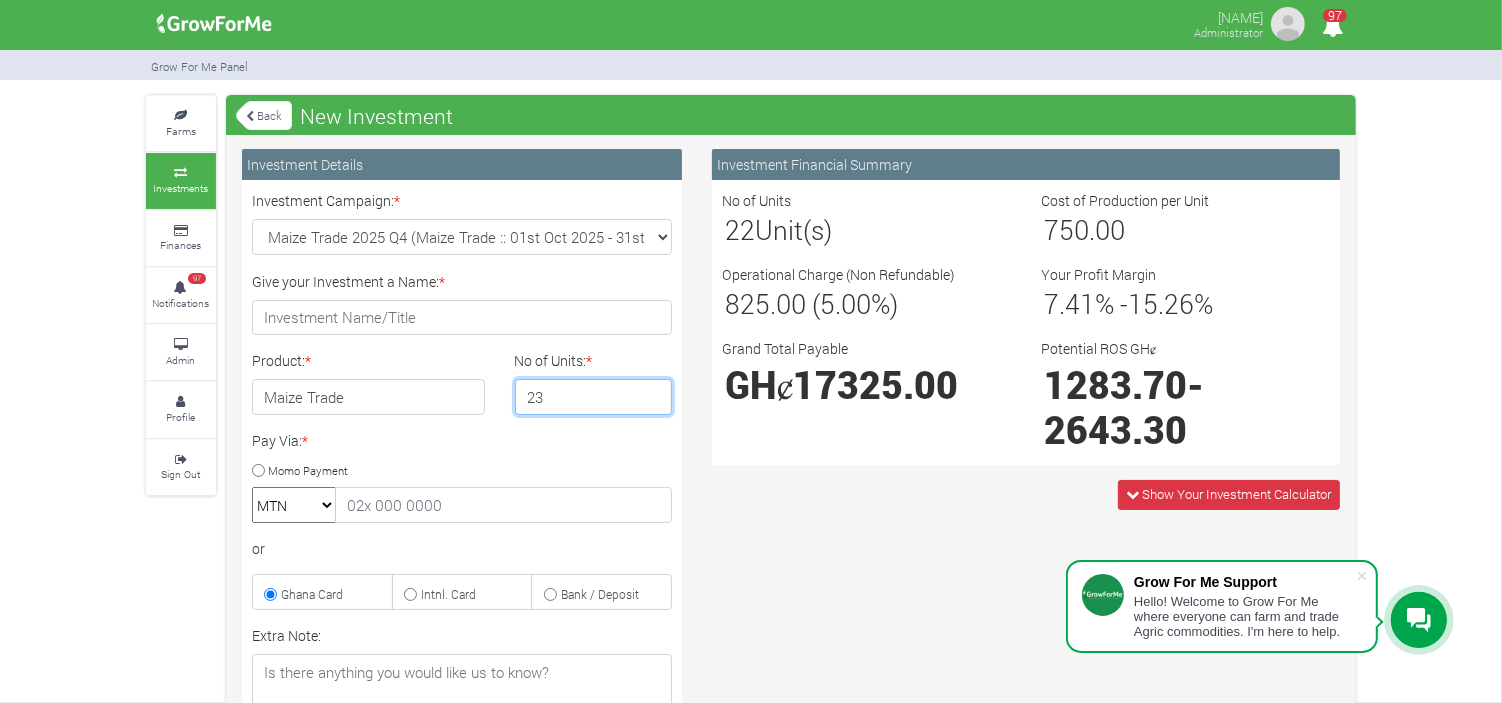 click on "23" at bounding box center (594, 397) 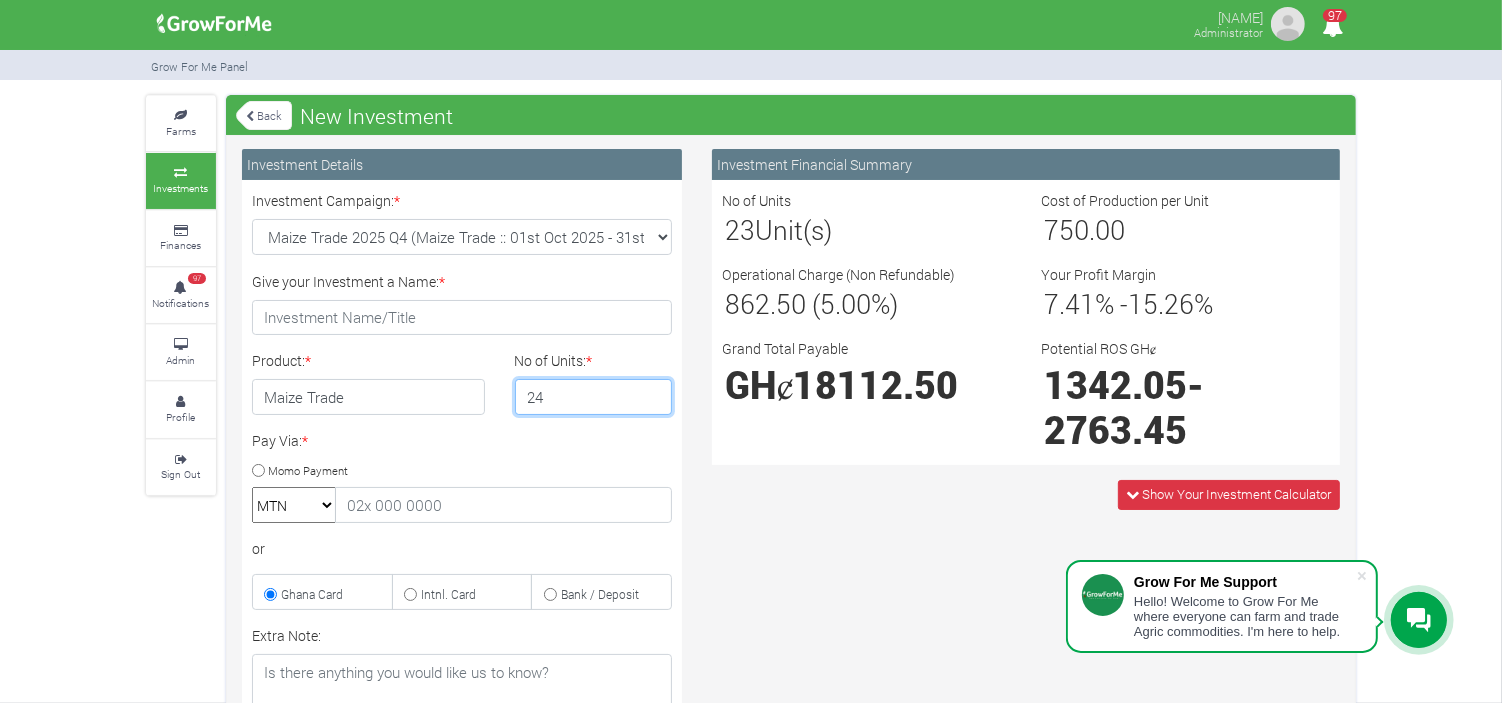 click on "24" at bounding box center [594, 397] 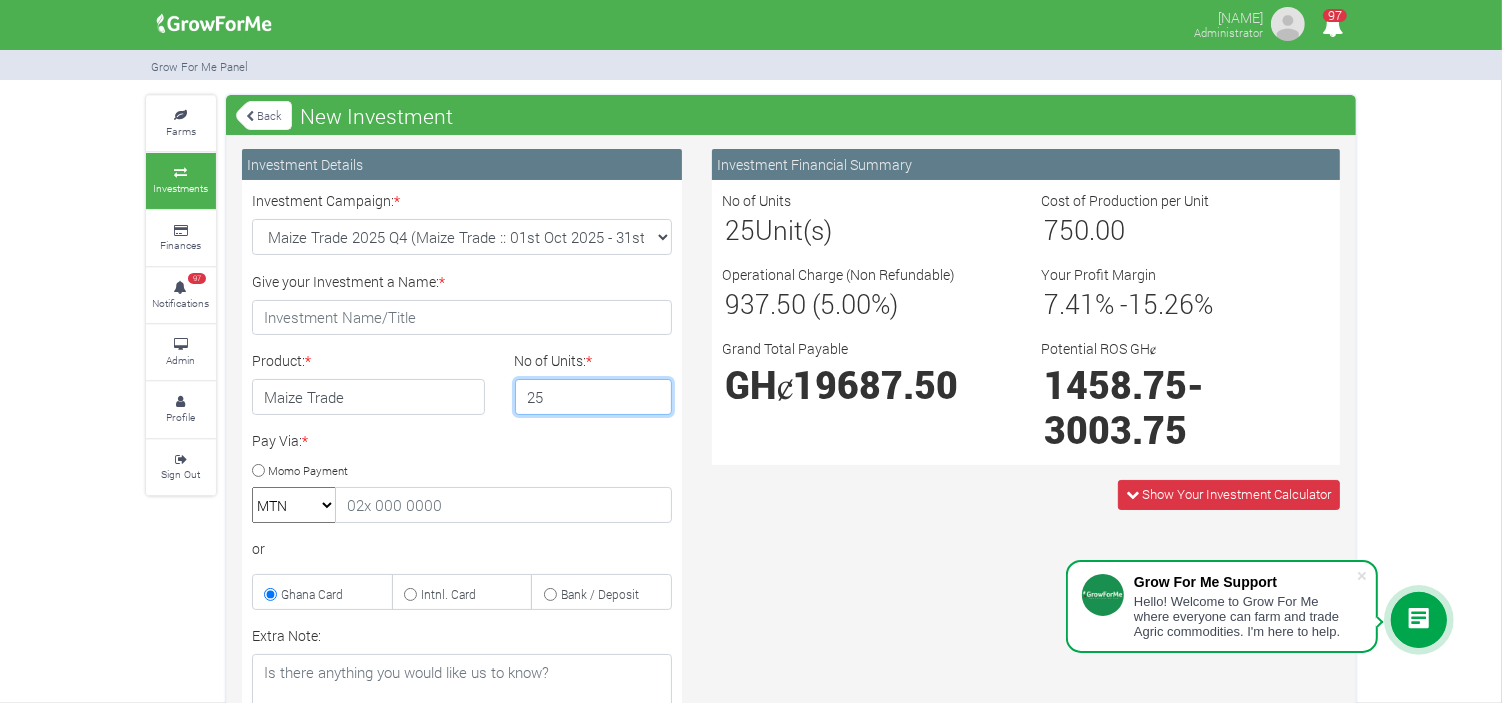click on "25" at bounding box center (594, 397) 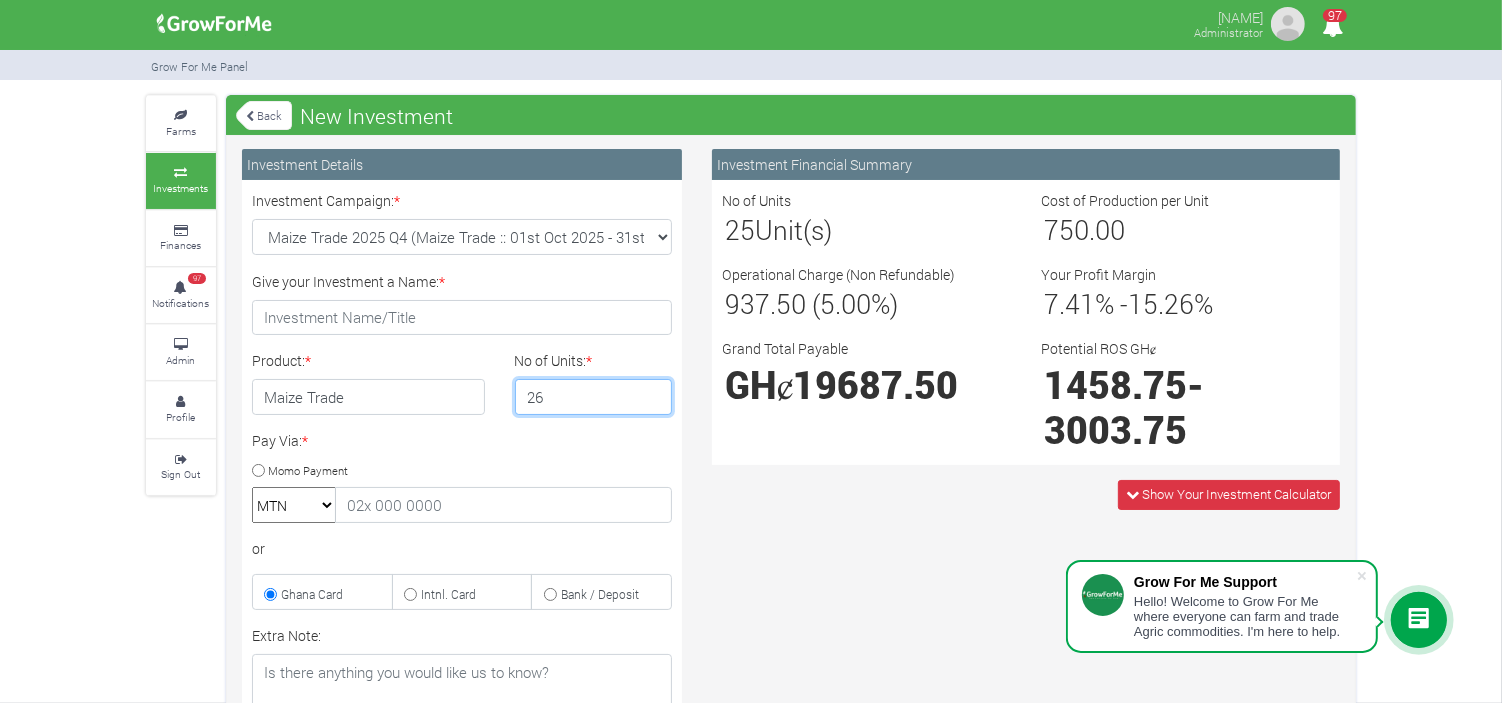 click on "26" at bounding box center [594, 397] 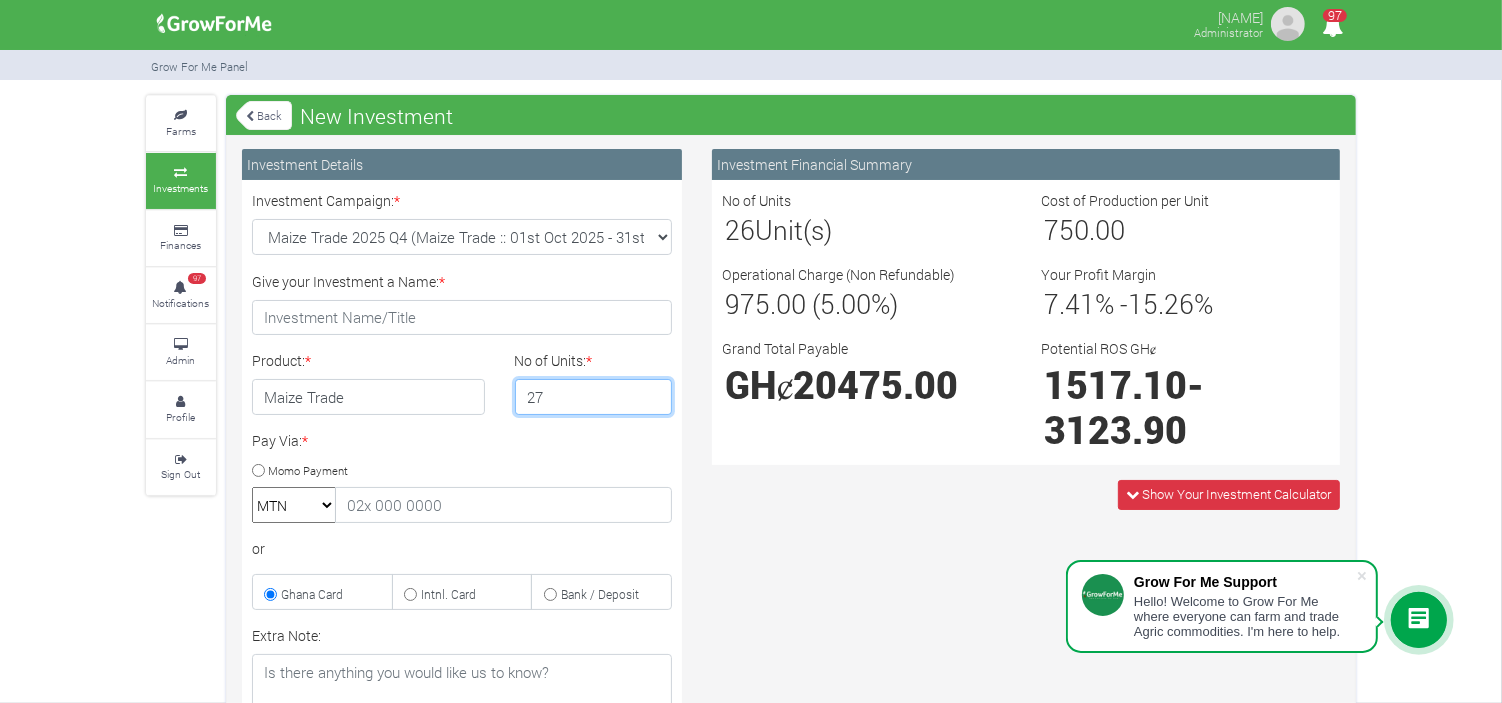 click on "27" at bounding box center [594, 397] 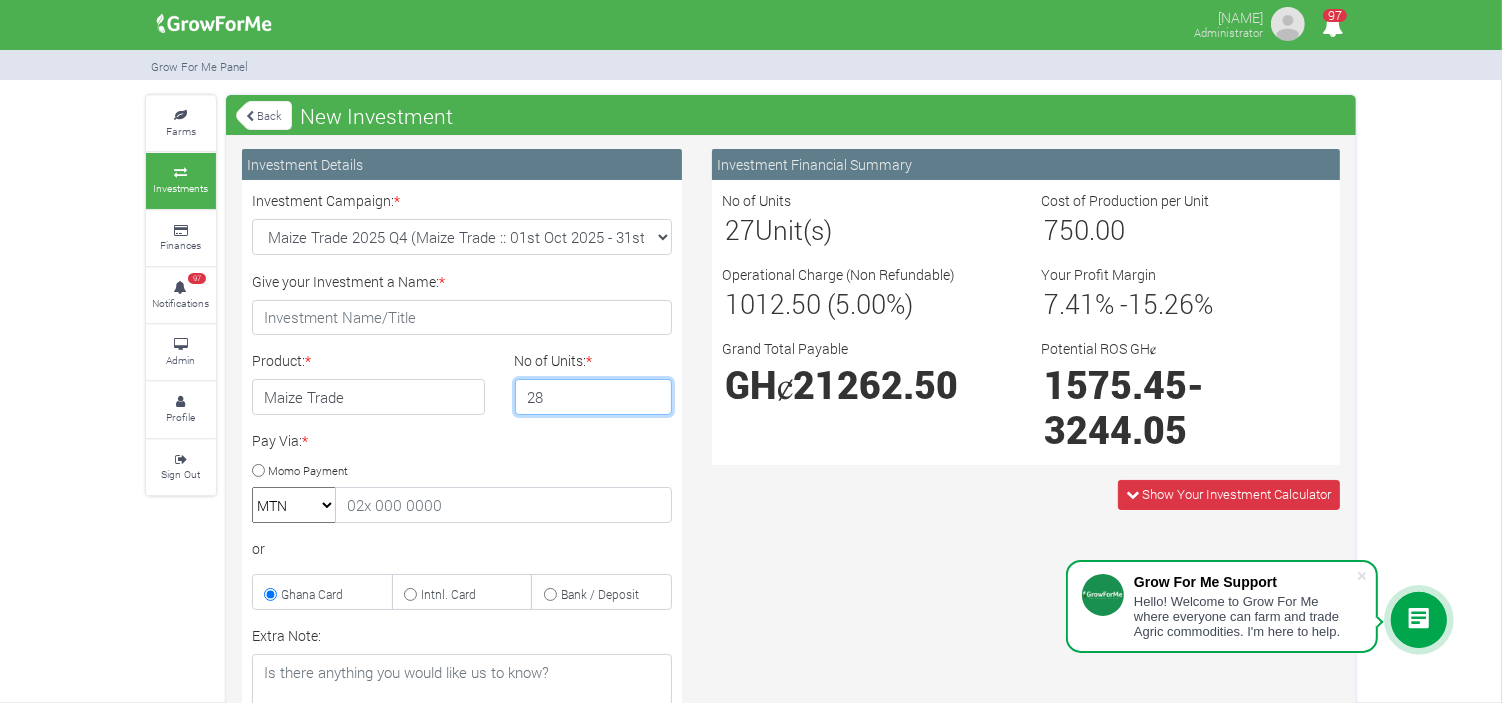 click on "28" at bounding box center [594, 397] 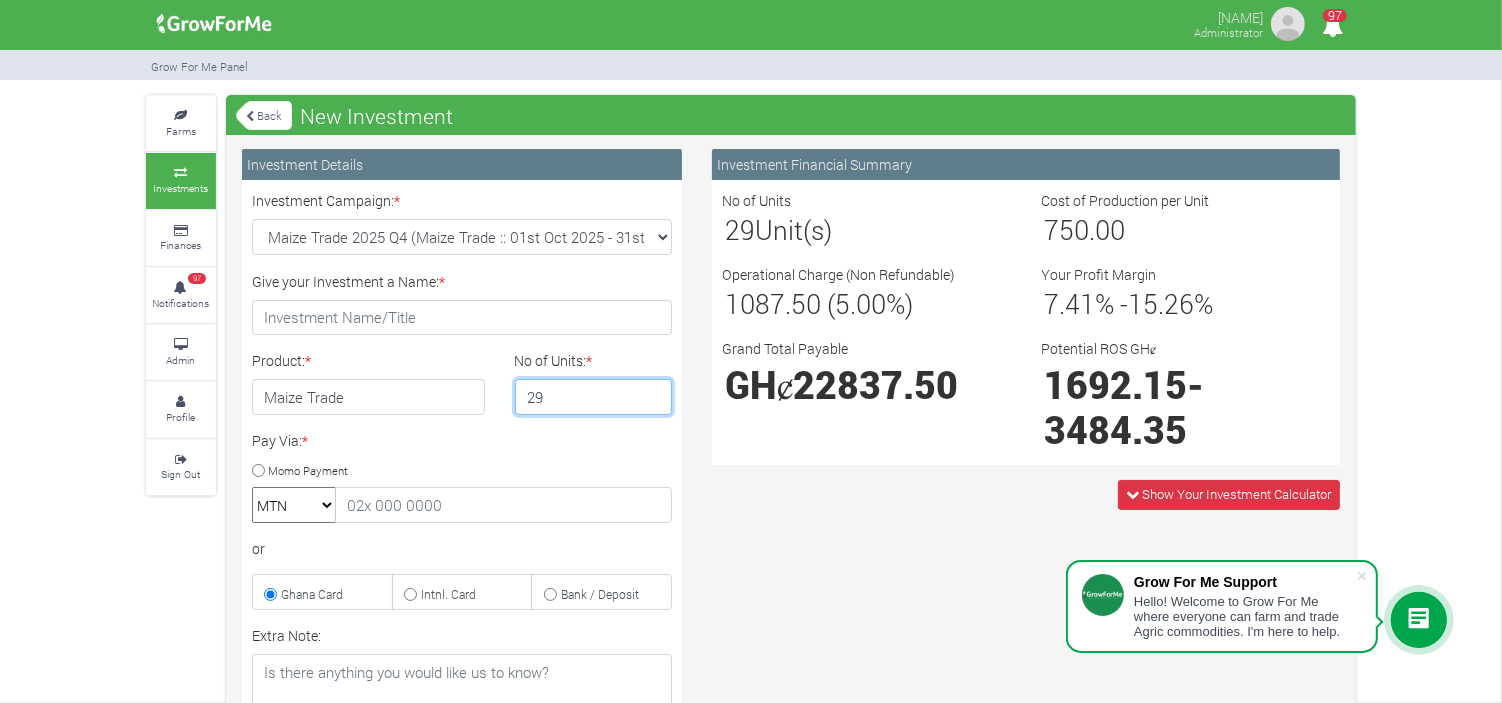 click on "29" at bounding box center (594, 397) 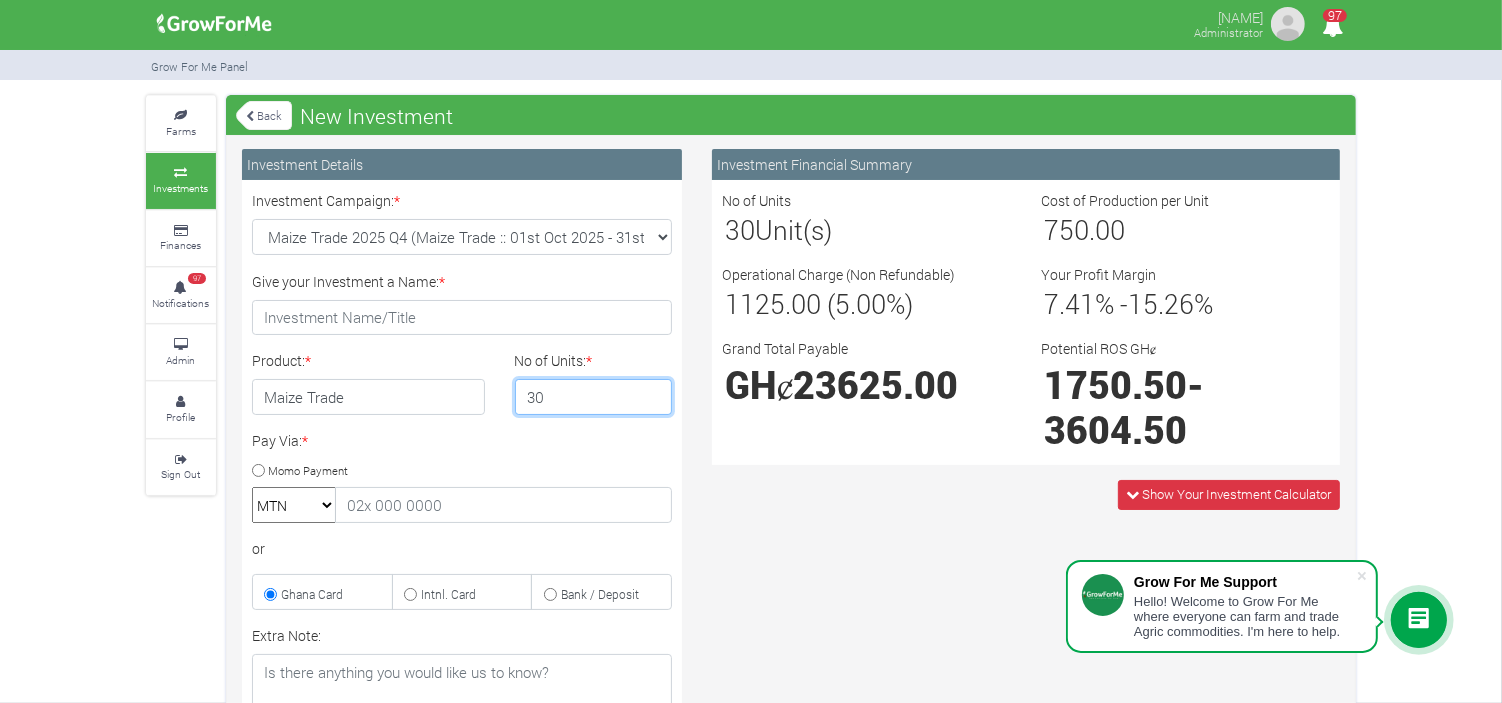 click on "30" at bounding box center [594, 397] 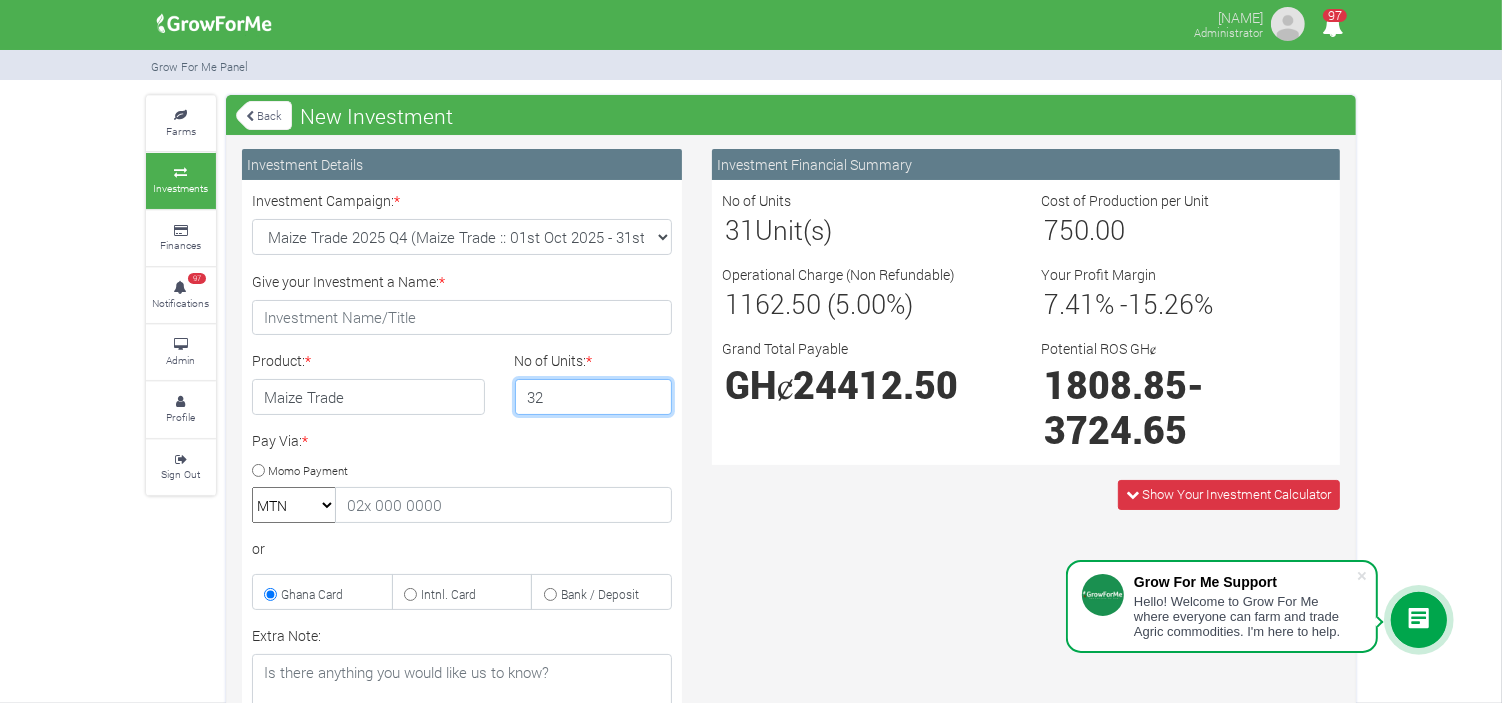 click on "32" at bounding box center (594, 397) 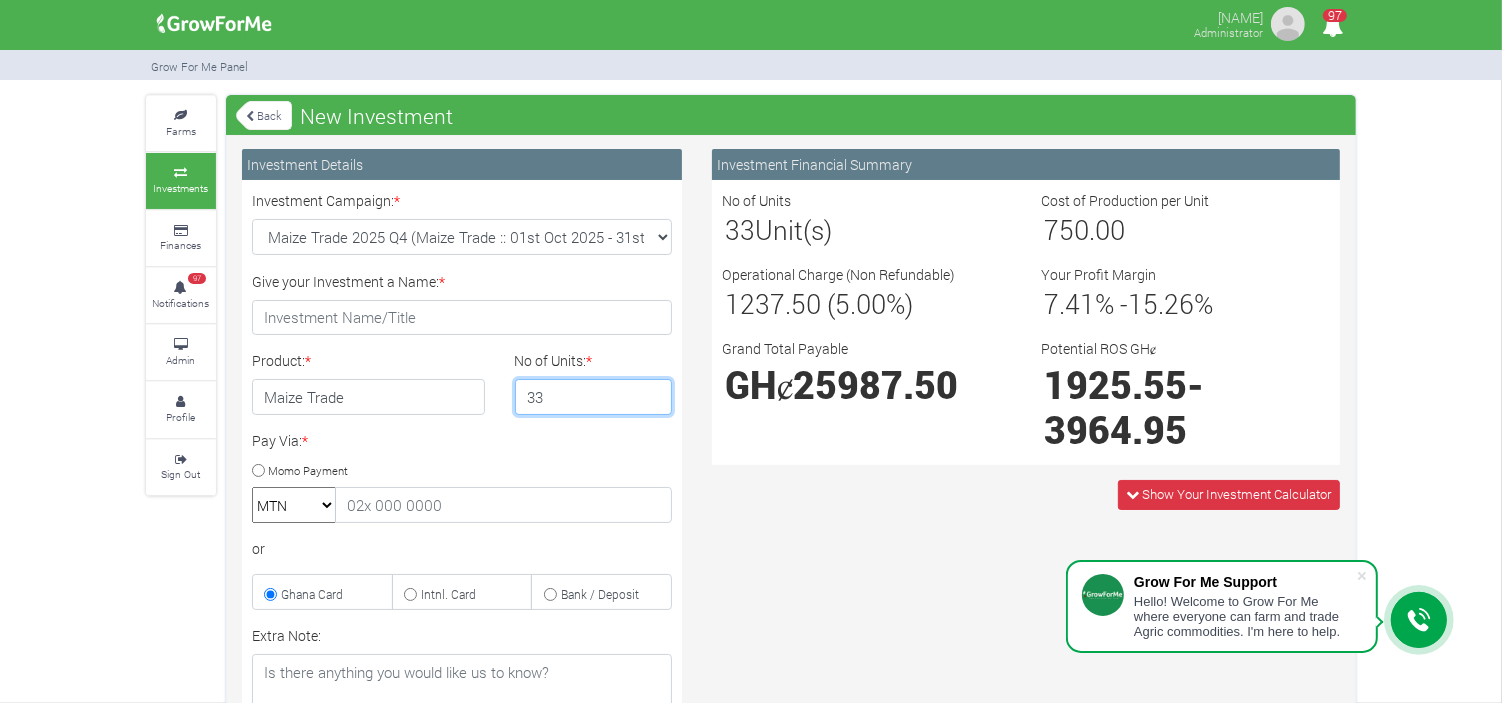 click on "33" at bounding box center [594, 397] 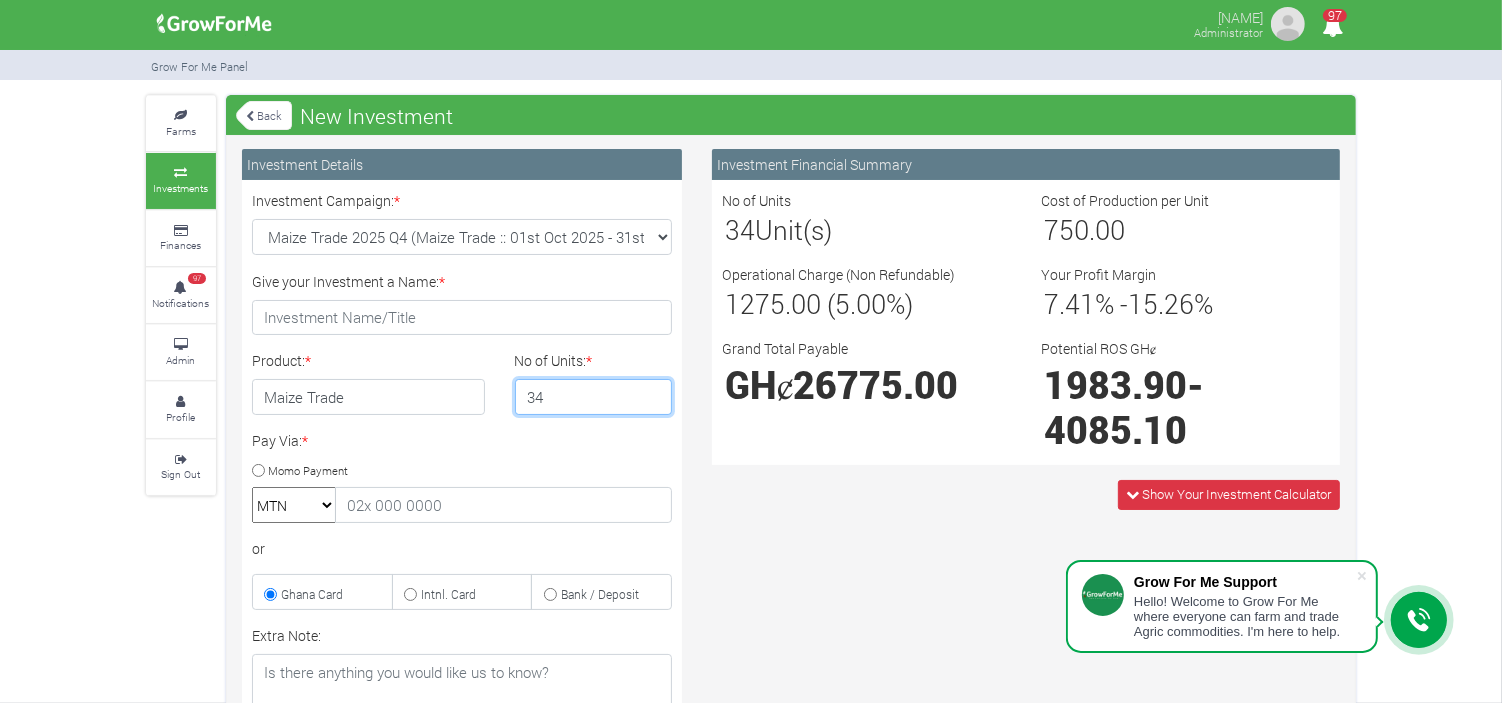 click on "34" at bounding box center [594, 397] 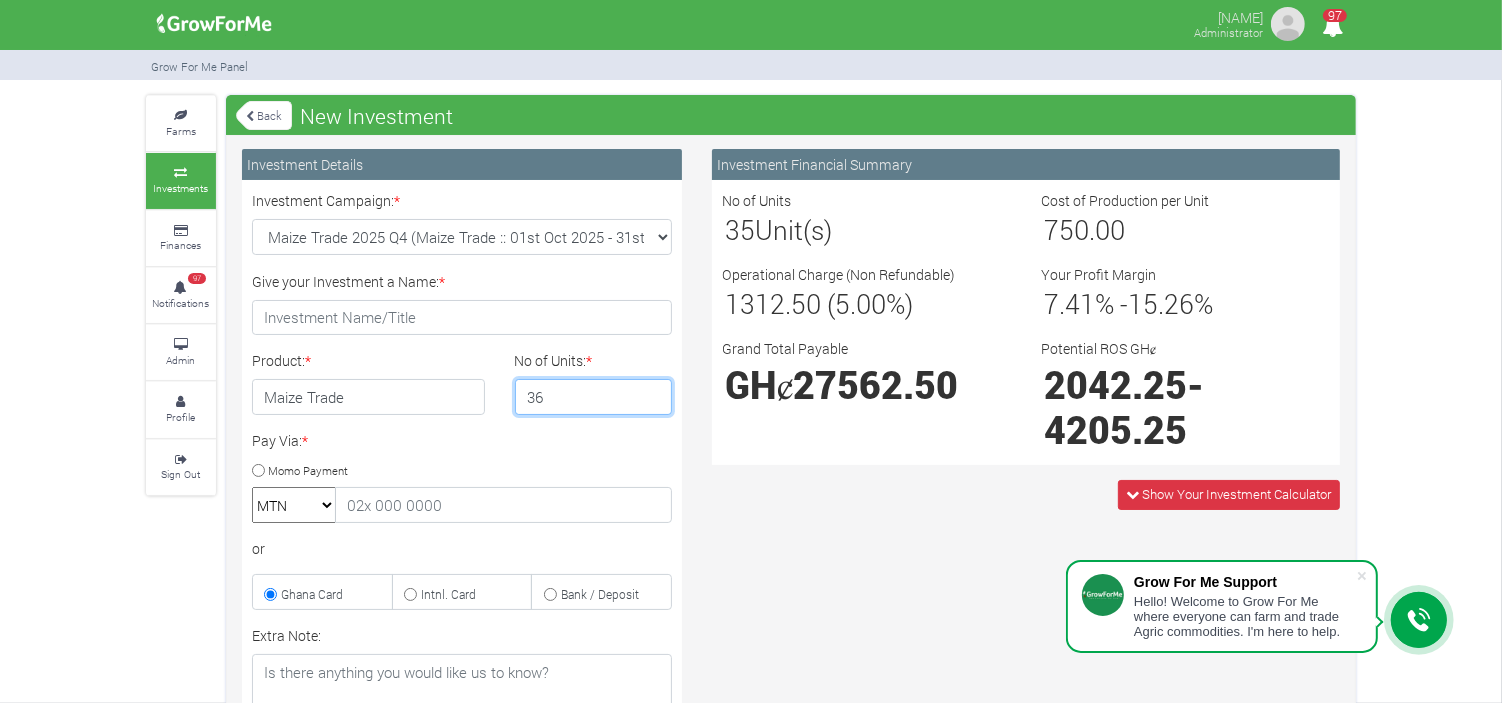 click on "36" at bounding box center [594, 397] 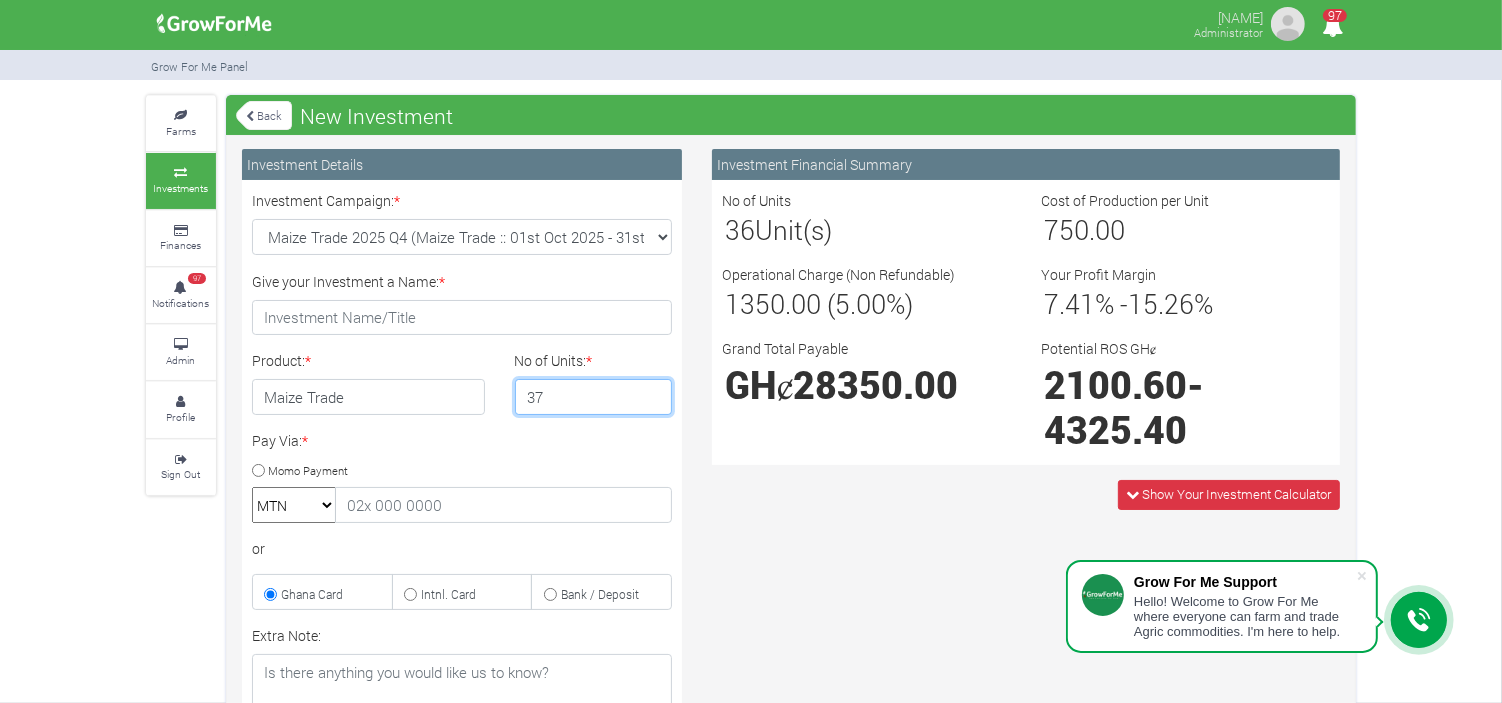 click on "37" at bounding box center [594, 397] 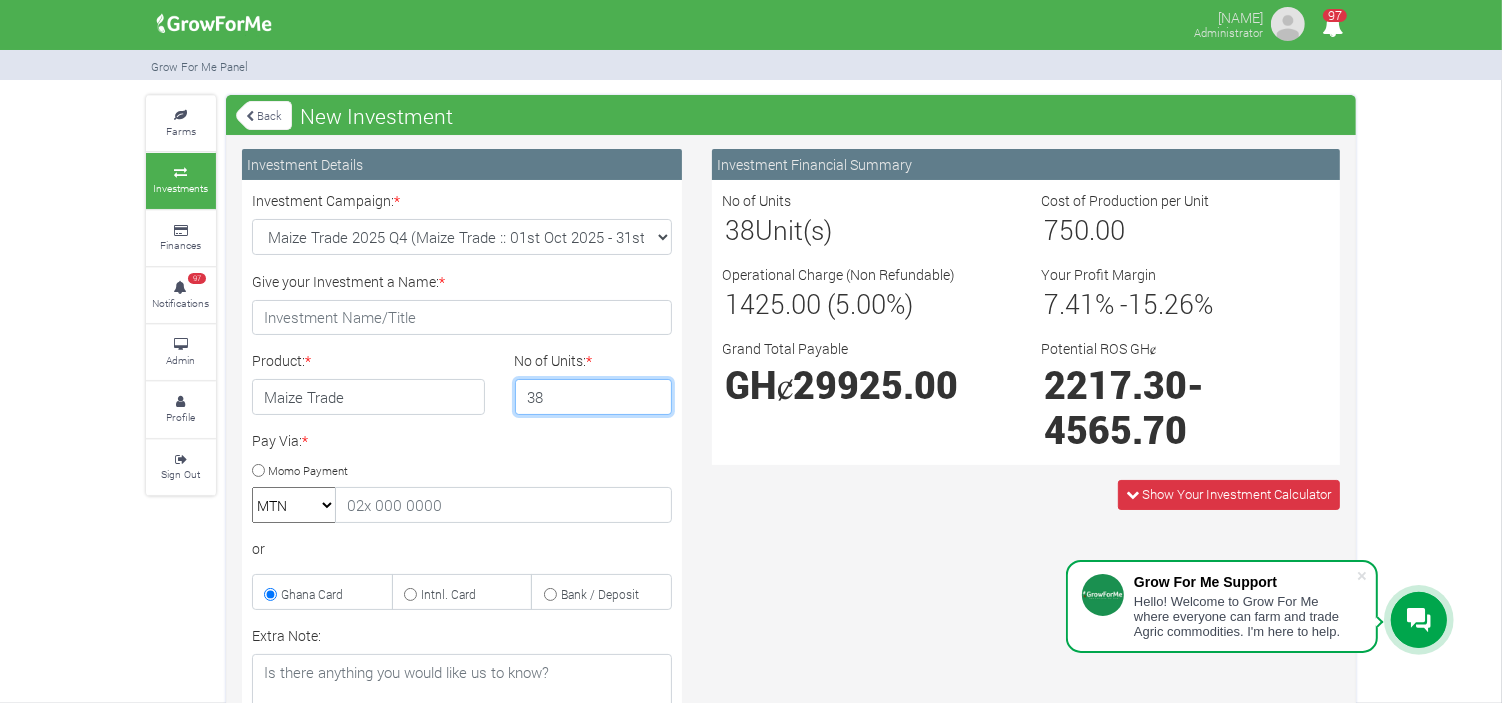 click on "38" at bounding box center (594, 397) 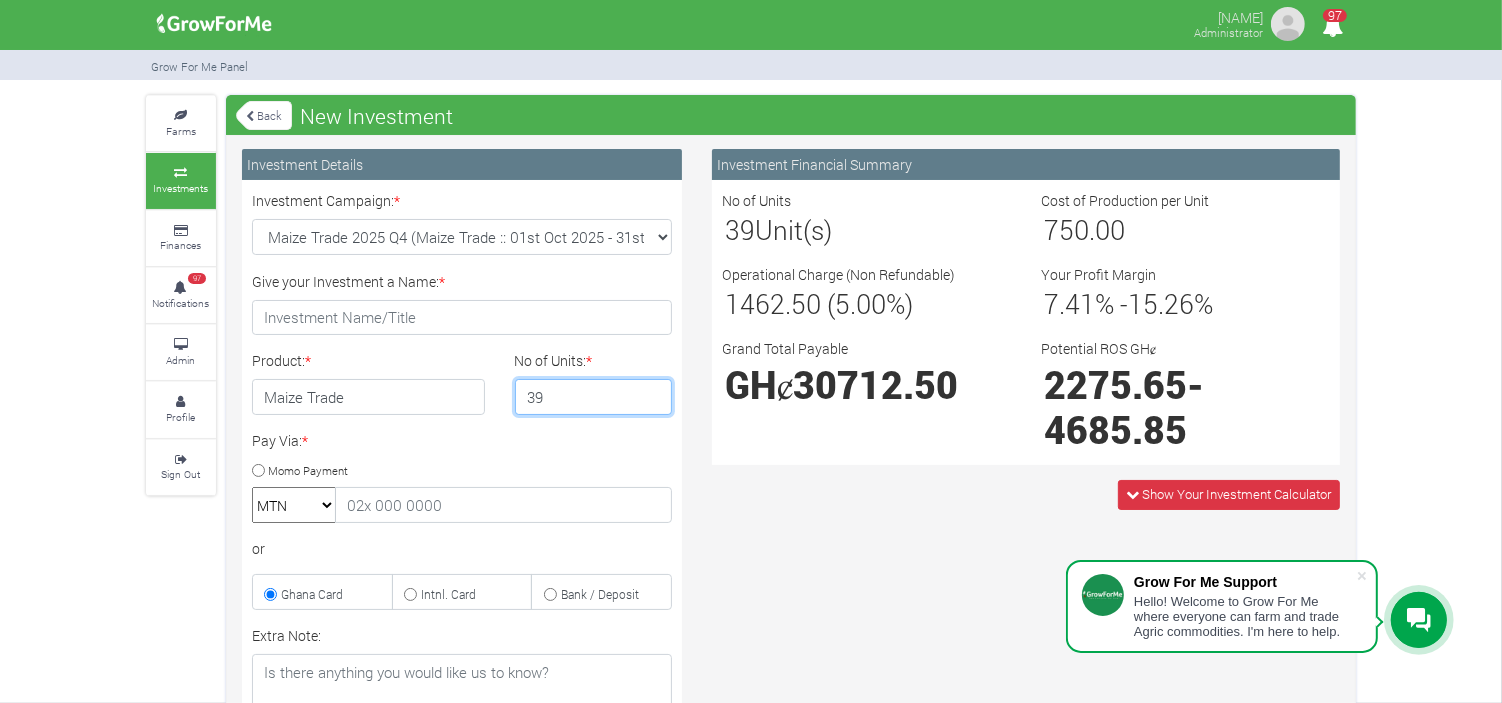 type on "39" 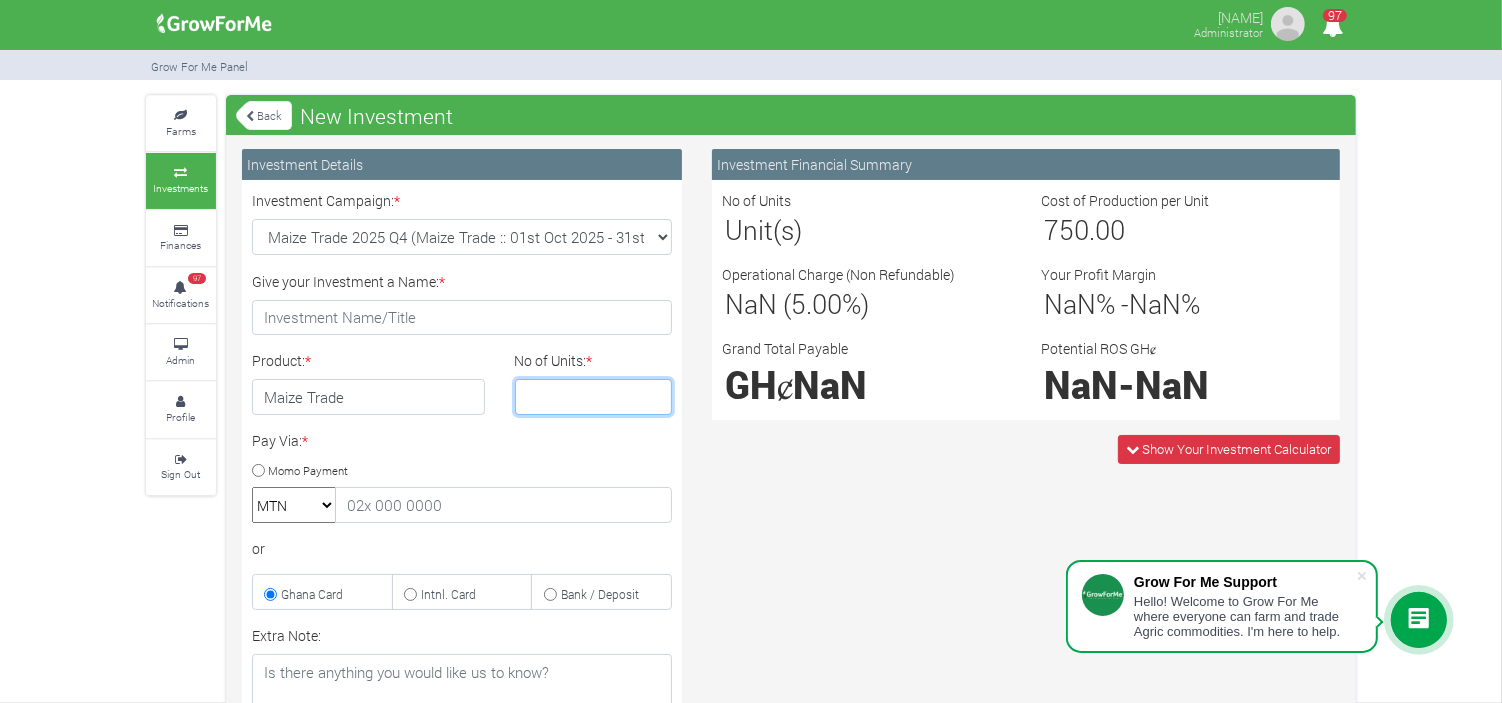 type 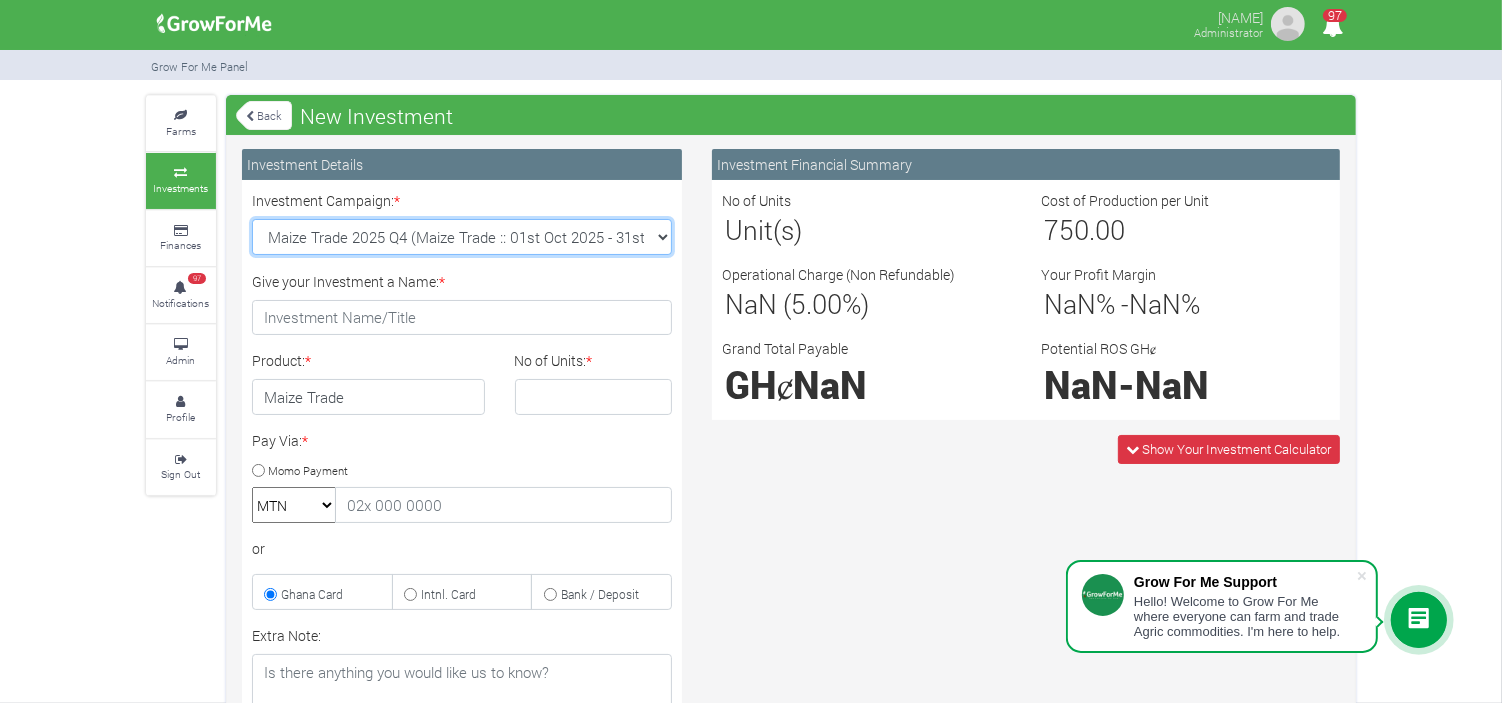 click on "Maize Trade 2025 Q4 (Maize Trade :: 01st Oct 2025 - 31st Mar 2026)
Cashew Trade 2025 Q4 (Cashew Trade :: 01st Oct 2025 - 31st Mar 2026)
Machinery Fund (10 Yrs) (Machinery :: 01st Jun 2025 - 01st Jun 2035)
Soybean Trade 2025 Q4 (Soybean Trade :: 01st Oct 2025 - 31st Mar 2026)" at bounding box center (462, 237) 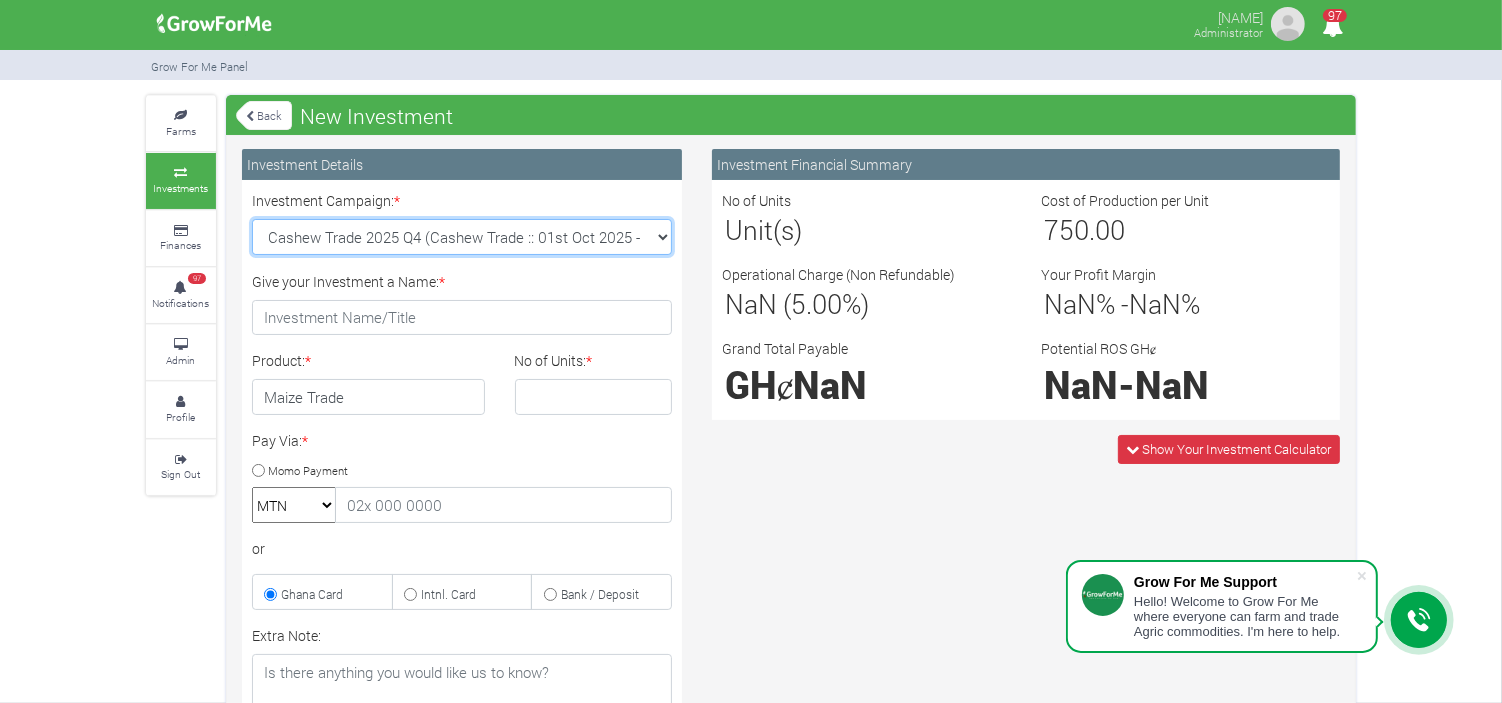 click on "Maize Trade 2025 Q4 (Maize Trade :: 01st Oct 2025 - 31st Mar 2026)
Cashew Trade 2025 Q4 (Cashew Trade :: 01st Oct 2025 - 31st Mar 2026)
Machinery Fund (10 Yrs) (Machinery :: 01st Jun 2025 - 01st Jun 2035)
Soybean Trade 2025 Q4 (Soybean Trade :: 01st Oct 2025 - 31st Mar 2026)" at bounding box center [462, 237] 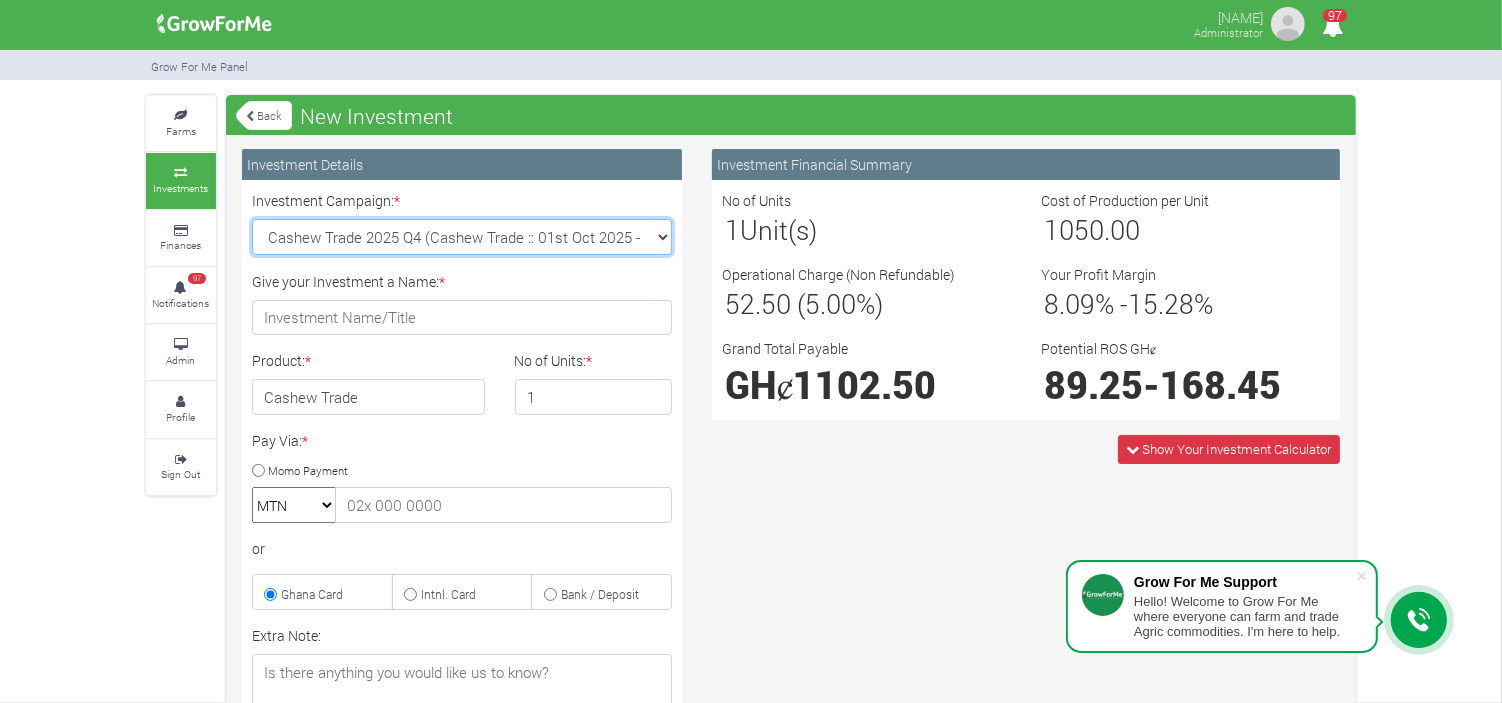 click on "Maize Trade 2025 Q4 (Maize Trade :: 01st Oct 2025 - 31st Mar 2026)
Cashew Trade 2025 Q4 (Cashew Trade :: 01st Oct 2025 - 31st Mar 2026)
Machinery Fund (10 Yrs) (Machinery :: 01st Jun 2025 - 01st Jun 2035)
Soybean Trade 2025 Q4 (Soybean Trade :: 01st Oct 2025 - 31st Mar 2026)" at bounding box center (462, 237) 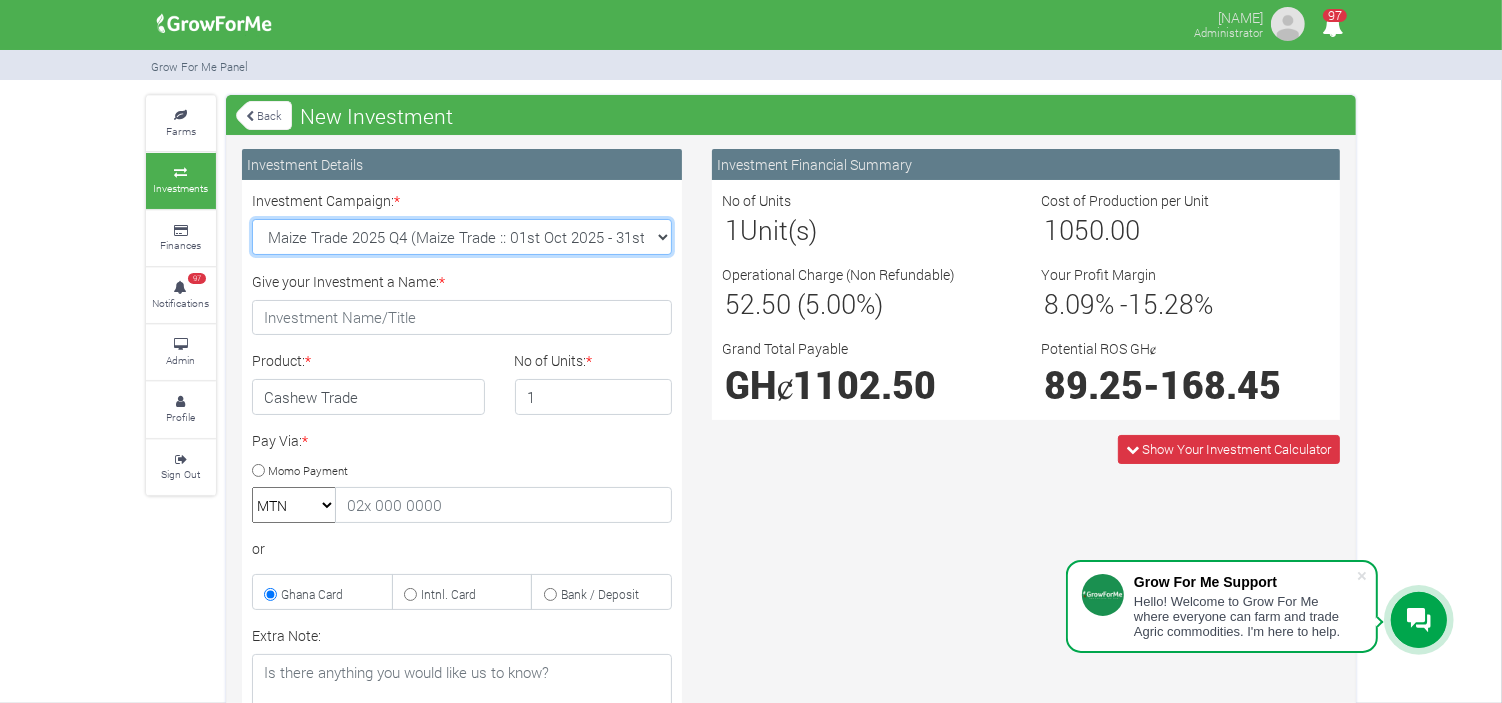 click on "Maize Trade 2025 Q4 (Maize Trade :: 01st Oct 2025 - 31st Mar 2026)
Cashew Trade 2025 Q4 (Cashew Trade :: 01st Oct 2025 - 31st Mar 2026)
Machinery Fund (10 Yrs) (Machinery :: 01st Jun 2025 - 01st Jun 2035)
Soybean Trade 2025 Q4 (Soybean Trade :: 01st Oct 2025 - 31st Mar 2026)" at bounding box center (462, 237) 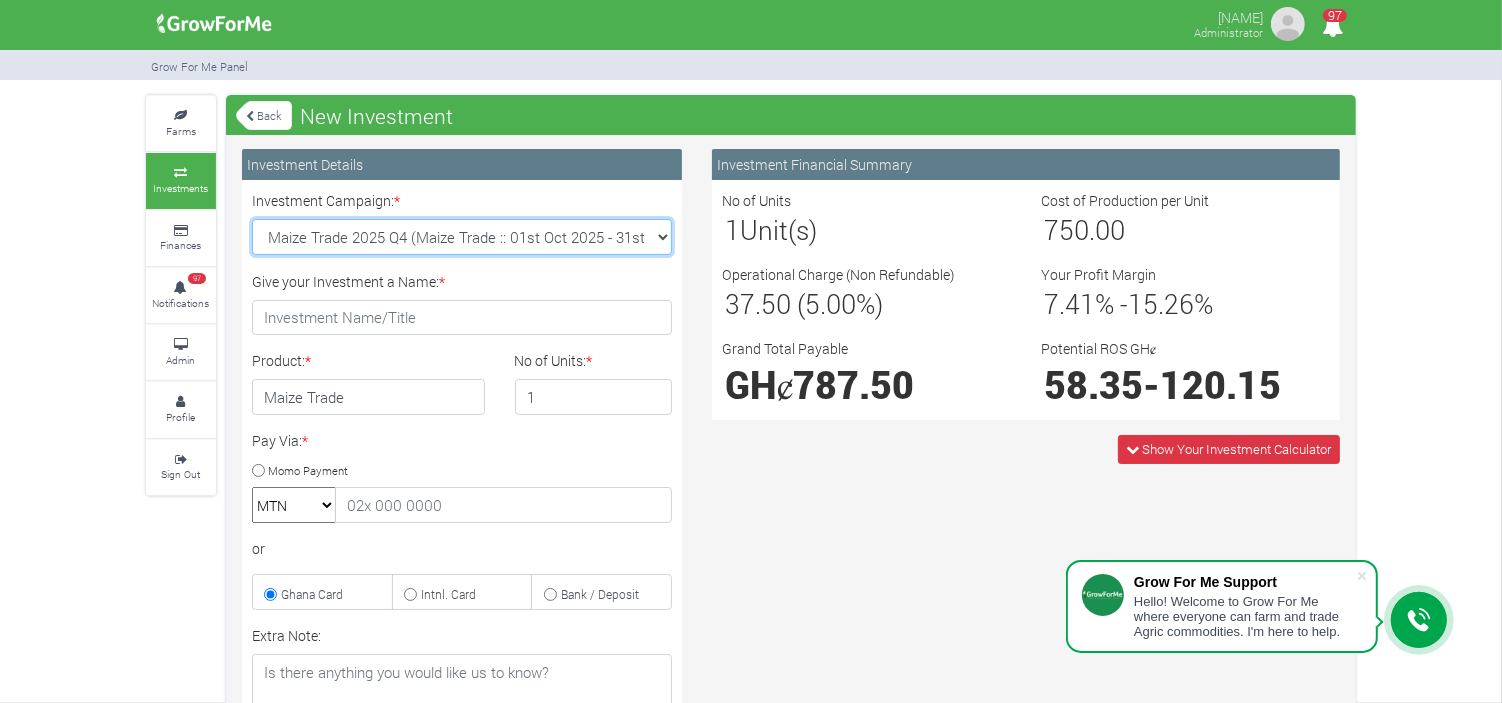 click on "Maize Trade 2025 Q4 (Maize Trade :: 01st Oct 2025 - 31st Mar 2026)
Cashew Trade 2025 Q4 (Cashew Trade :: 01st Oct 2025 - 31st Mar 2026)
Machinery Fund (10 Yrs) (Machinery :: 01st Jun 2025 - 01st Jun 2035)
Soybean Trade 2025 Q4 (Soybean Trade :: 01st Oct 2025 - 31st Mar 2026)" at bounding box center (462, 237) 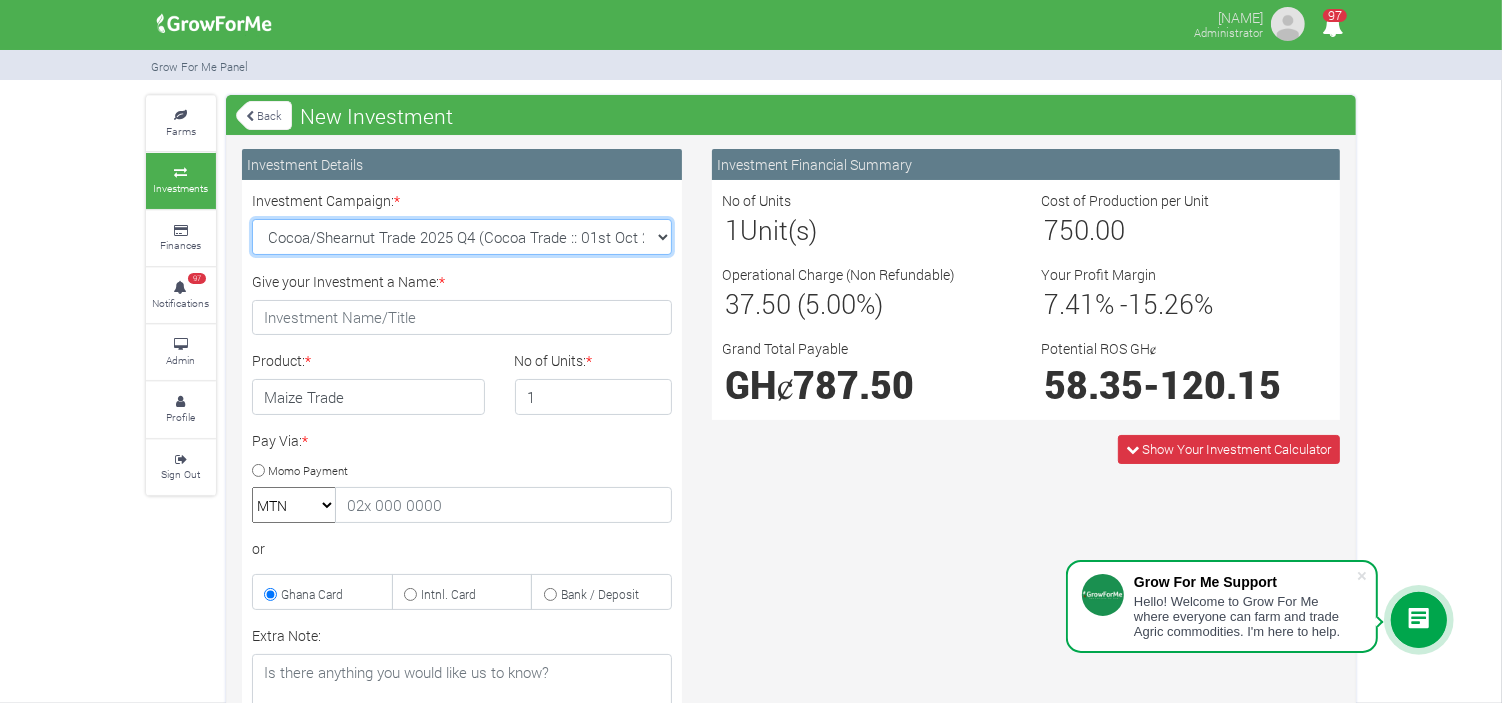 click on "Maize Trade 2025 Q4 (Maize Trade :: 01st Oct 2025 - 31st Mar 2026)
Cashew Trade 2025 Q4 (Cashew Trade :: 01st Oct 2025 - 31st Mar 2026)
Machinery Fund (10 Yrs) (Machinery :: 01st Jun 2025 - 01st Jun 2035)
Soybean Trade 2025 Q4 (Soybean Trade :: 01st Oct 2025 - 31st Mar 2026)" at bounding box center (462, 237) 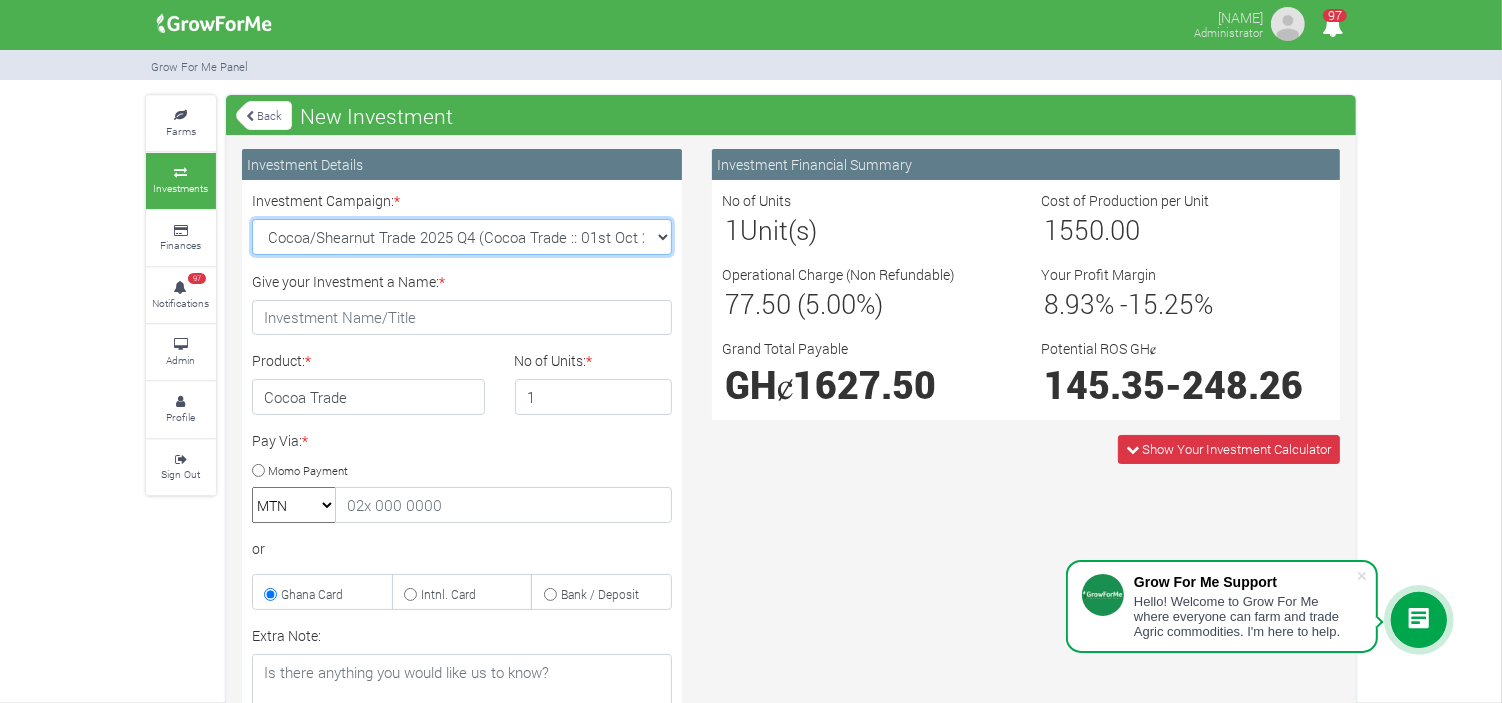 click on "Maize Trade 2025 Q4 (Maize Trade :: 01st Oct 2025 - 31st Mar 2026)
Cashew Trade 2025 Q4 (Cashew Trade :: 01st Oct 2025 - 31st Mar 2026)
Machinery Fund (10 Yrs) (Machinery :: 01st Jun 2025 - 01st Jun 2035)
Soybean Trade 2025 Q4 (Soybean Trade :: 01st Oct 2025 - 31st Mar 2026)" at bounding box center (462, 237) 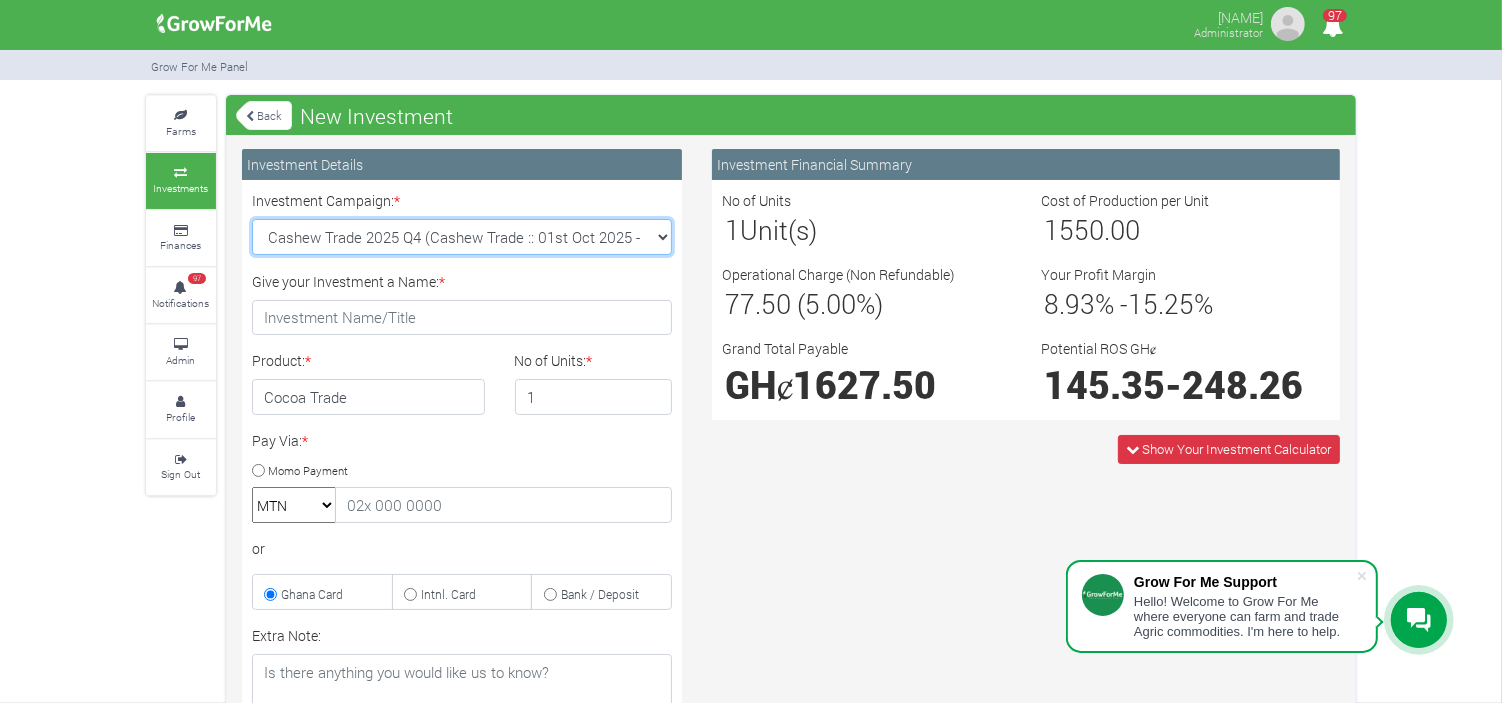 click on "Maize Trade 2025 Q4 (Maize Trade :: 01st Oct 2025 - 31st Mar 2026)
Cashew Trade 2025 Q4 (Cashew Trade :: 01st Oct 2025 - 31st Mar 2026)
Machinery Fund (10 Yrs) (Machinery :: 01st Jun 2025 - 01st Jun 2035)
Soybean Trade 2025 Q4 (Soybean Trade :: 01st Oct 2025 - 31st Mar 2026)" at bounding box center (462, 237) 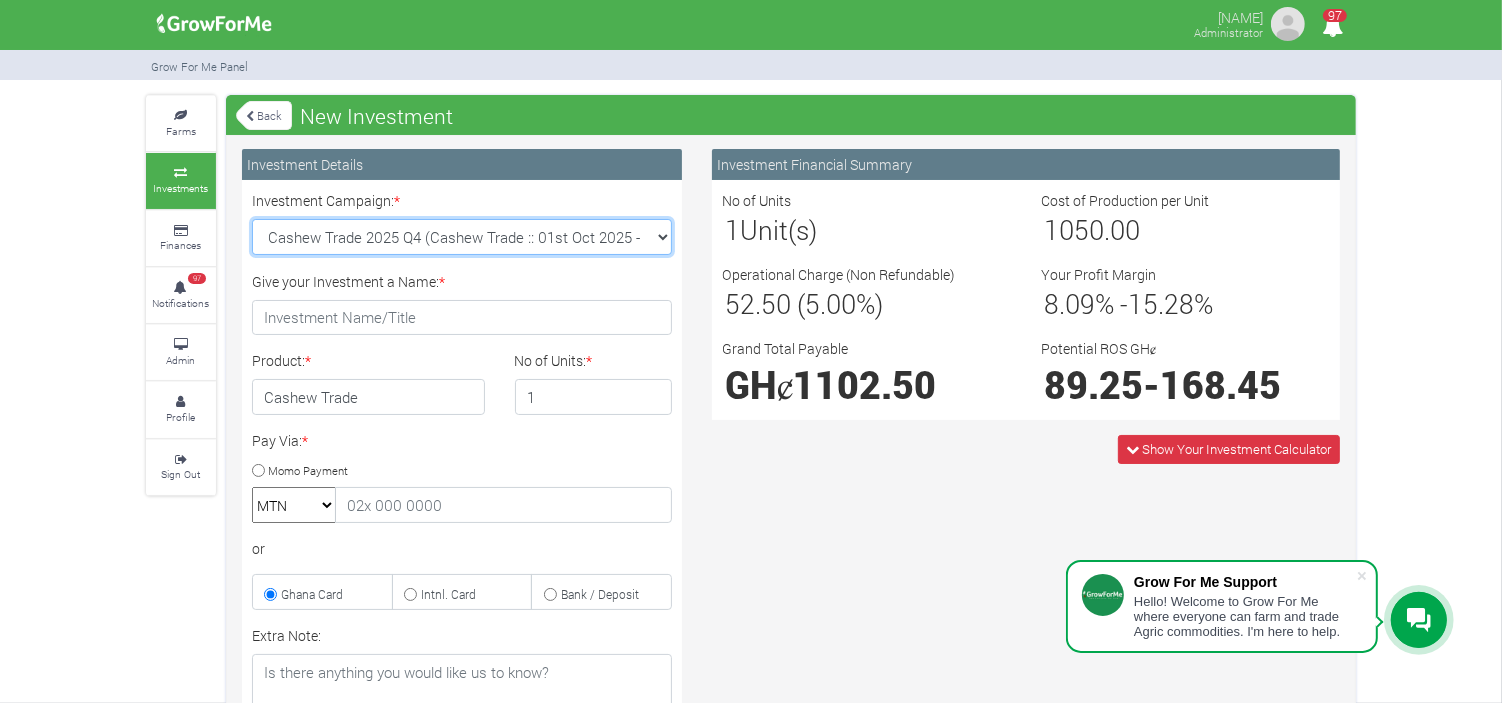 click on "Maize Trade 2025 Q4 (Maize Trade :: 01st Oct 2025 - 31st Mar 2026)
Cashew Trade 2025 Q4 (Cashew Trade :: 01st Oct 2025 - 31st Mar 2026)
Machinery Fund (10 Yrs) (Machinery :: 01st Jun 2025 - 01st Jun 2035)
Soybean Trade 2025 Q4 (Soybean Trade :: 01st Oct 2025 - 31st Mar 2026)" at bounding box center (462, 237) 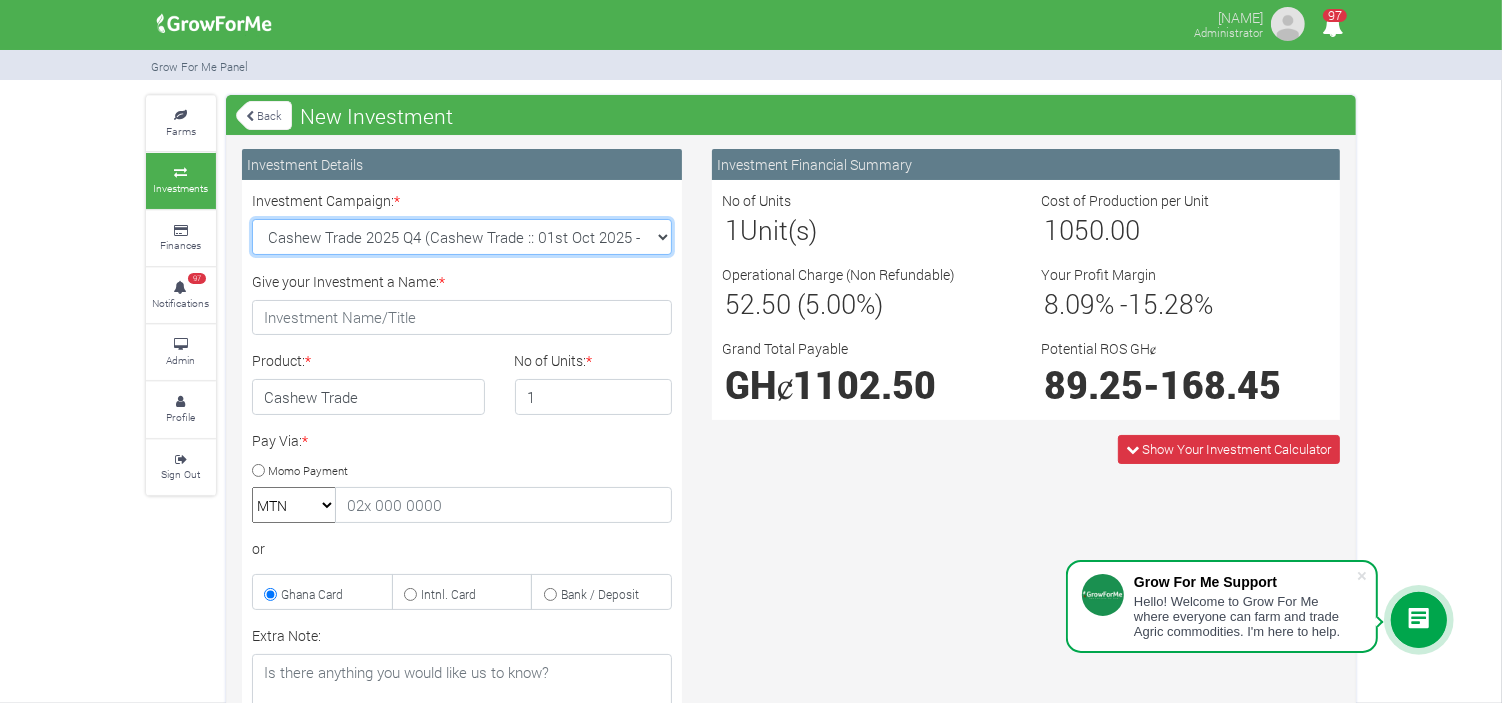 select on "42" 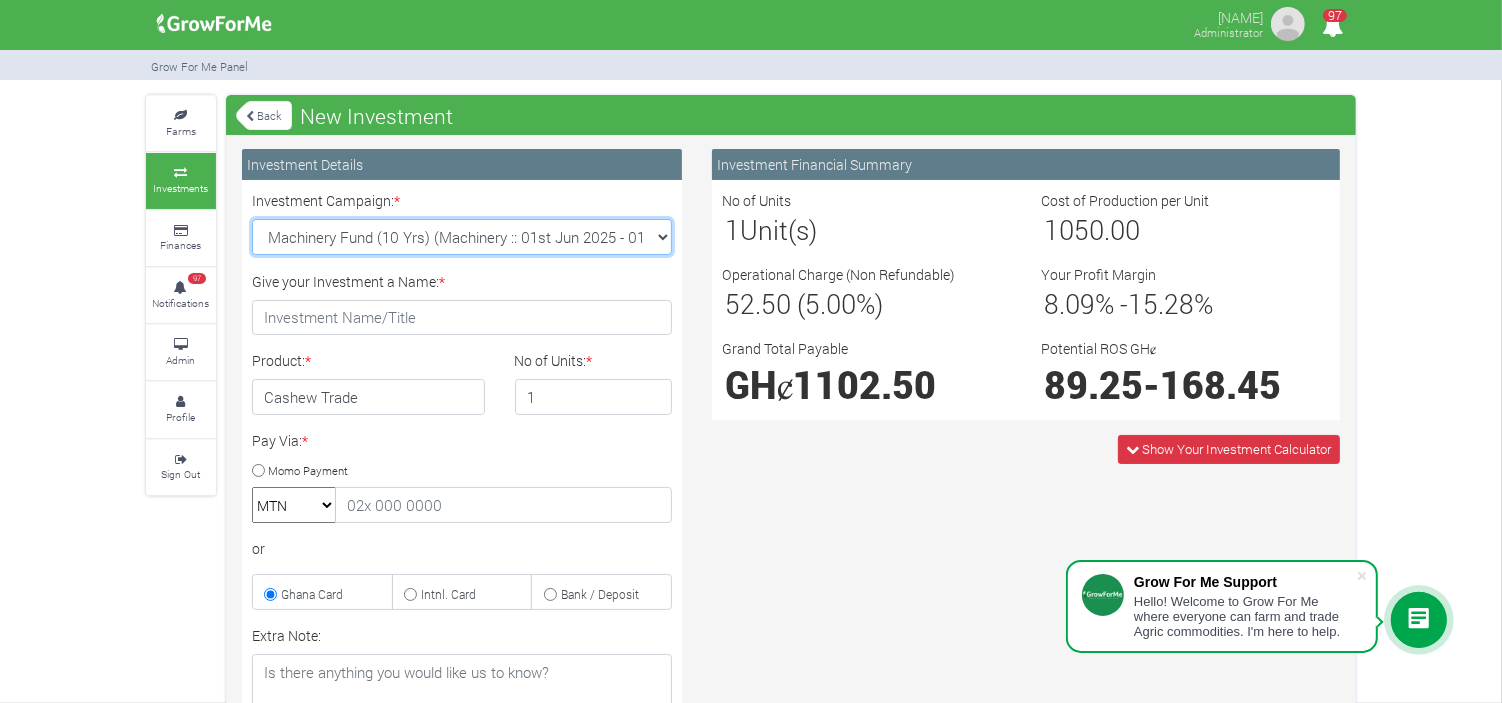 click on "Maize Trade 2025 Q4 (Maize Trade :: 01st Oct 2025 - 31st Mar 2026)
Cashew Trade 2025 Q4 (Cashew Trade :: 01st Oct 2025 - 31st Mar 2026)
Machinery Fund (10 Yrs) (Machinery :: 01st Jun 2025 - 01st Jun 2035)
Soybean Trade 2025 Q4 (Soybean Trade :: 01st Oct 2025 - 31st Mar 2026)" at bounding box center [462, 237] 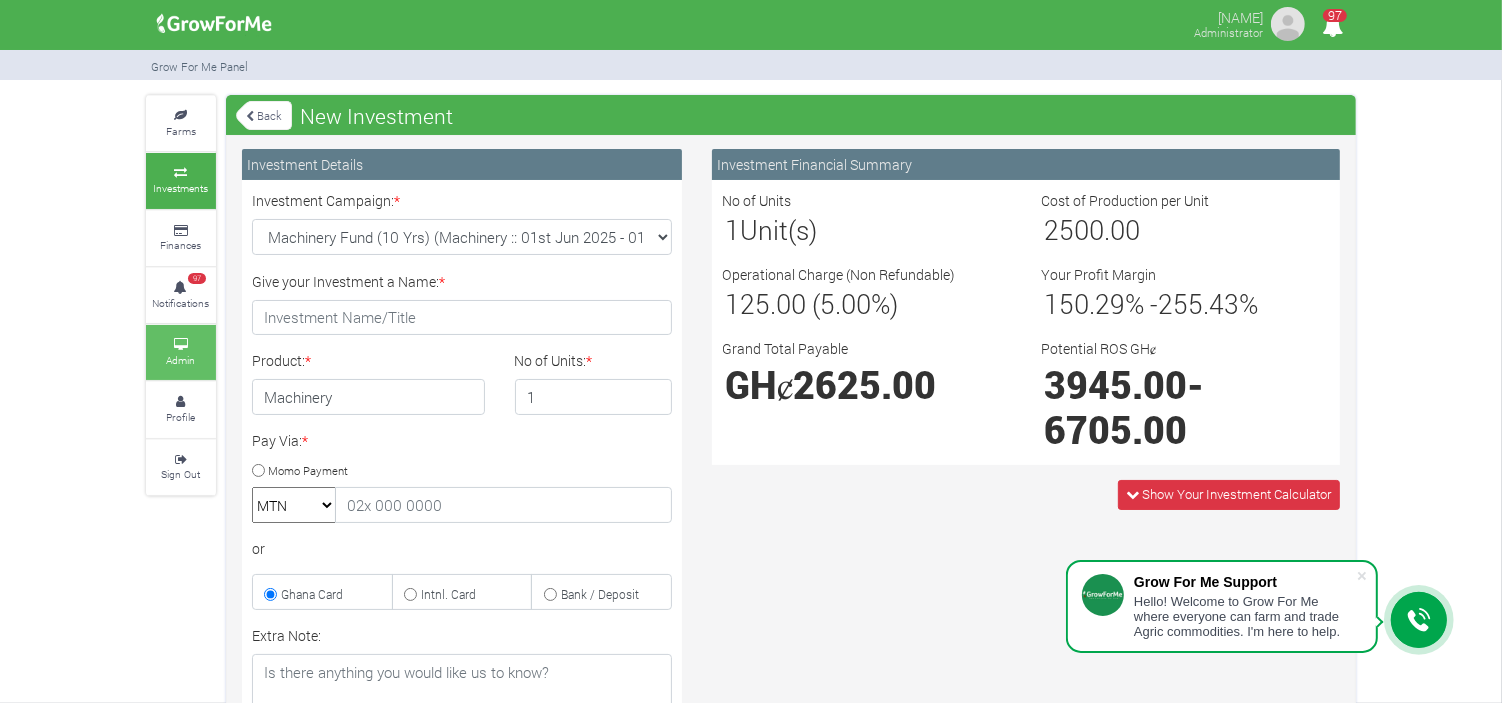 click on "Admin" at bounding box center [181, 360] 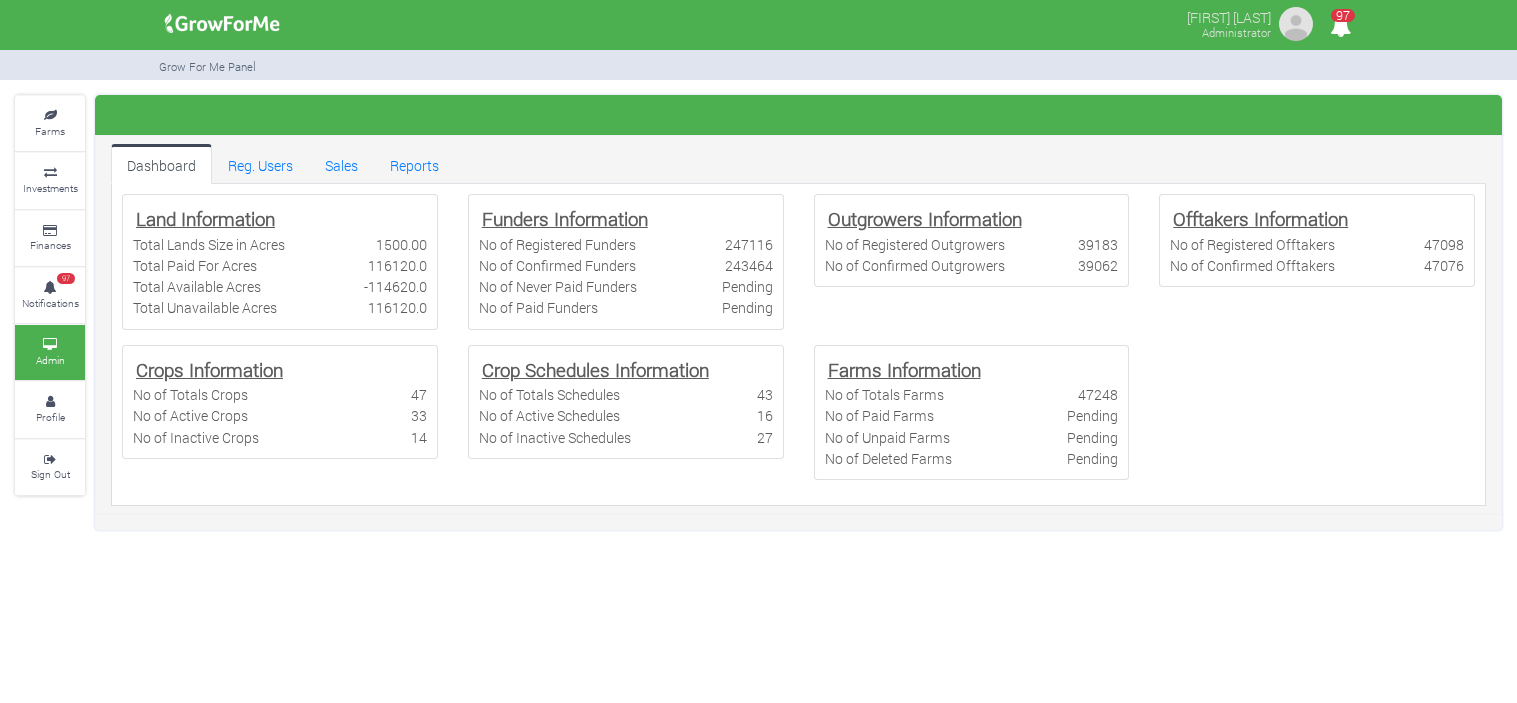 scroll, scrollTop: 0, scrollLeft: 0, axis: both 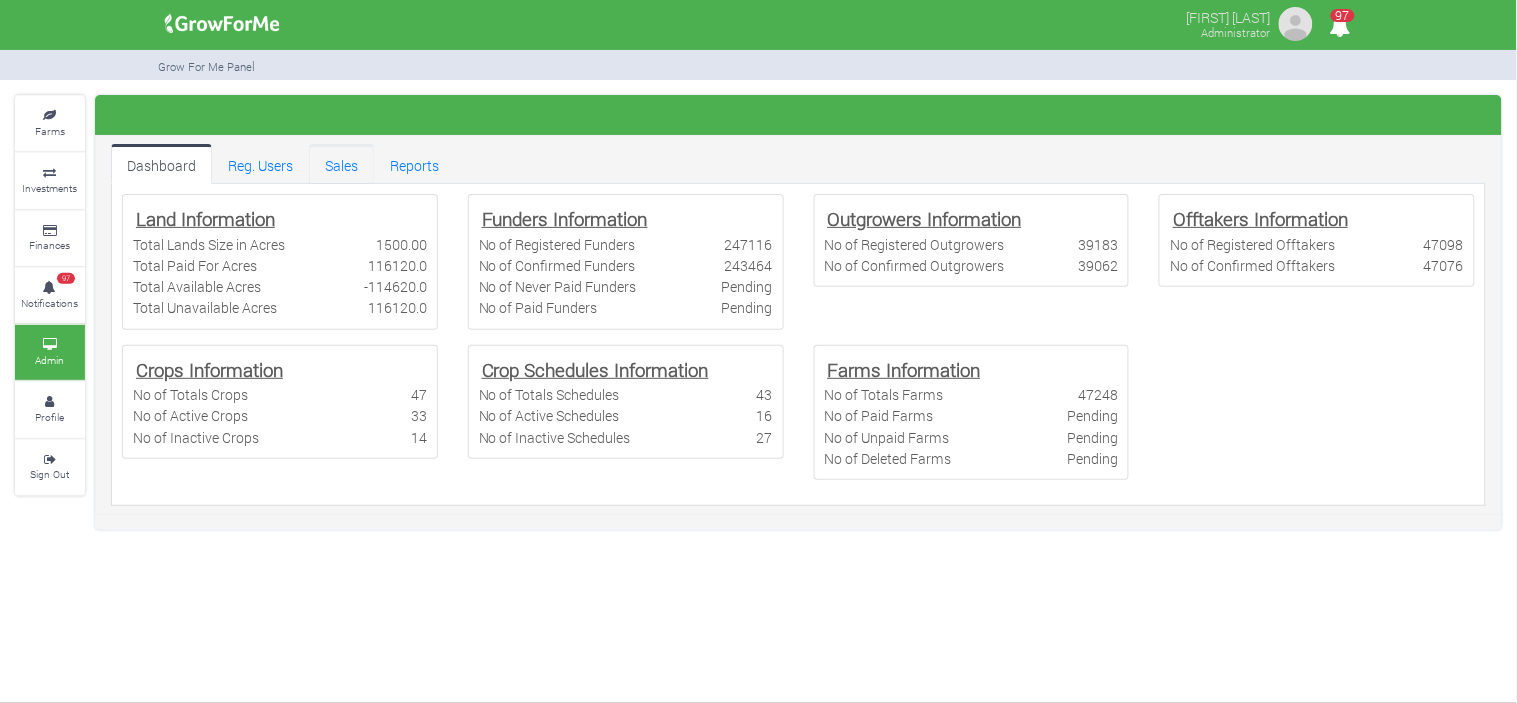 click on "Sales" at bounding box center [341, 164] 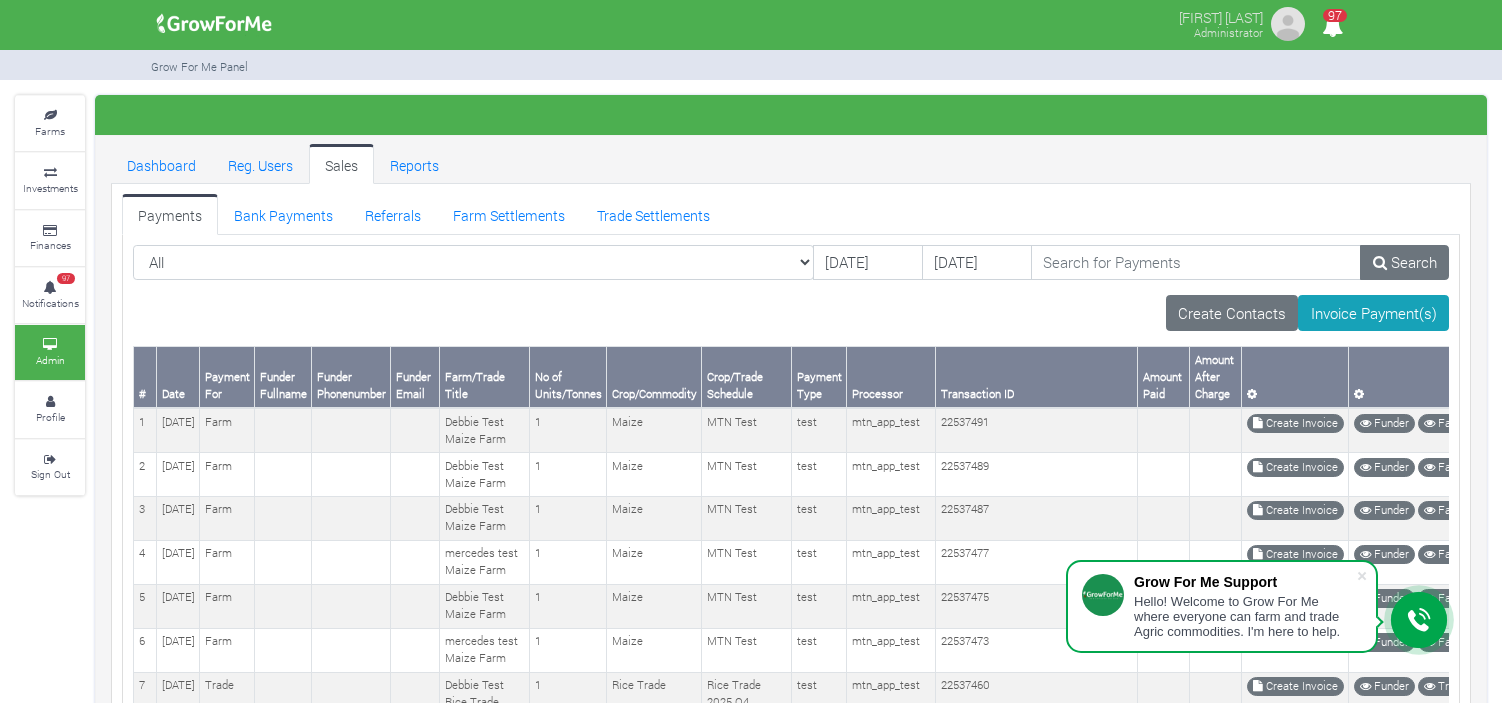 scroll, scrollTop: 0, scrollLeft: 0, axis: both 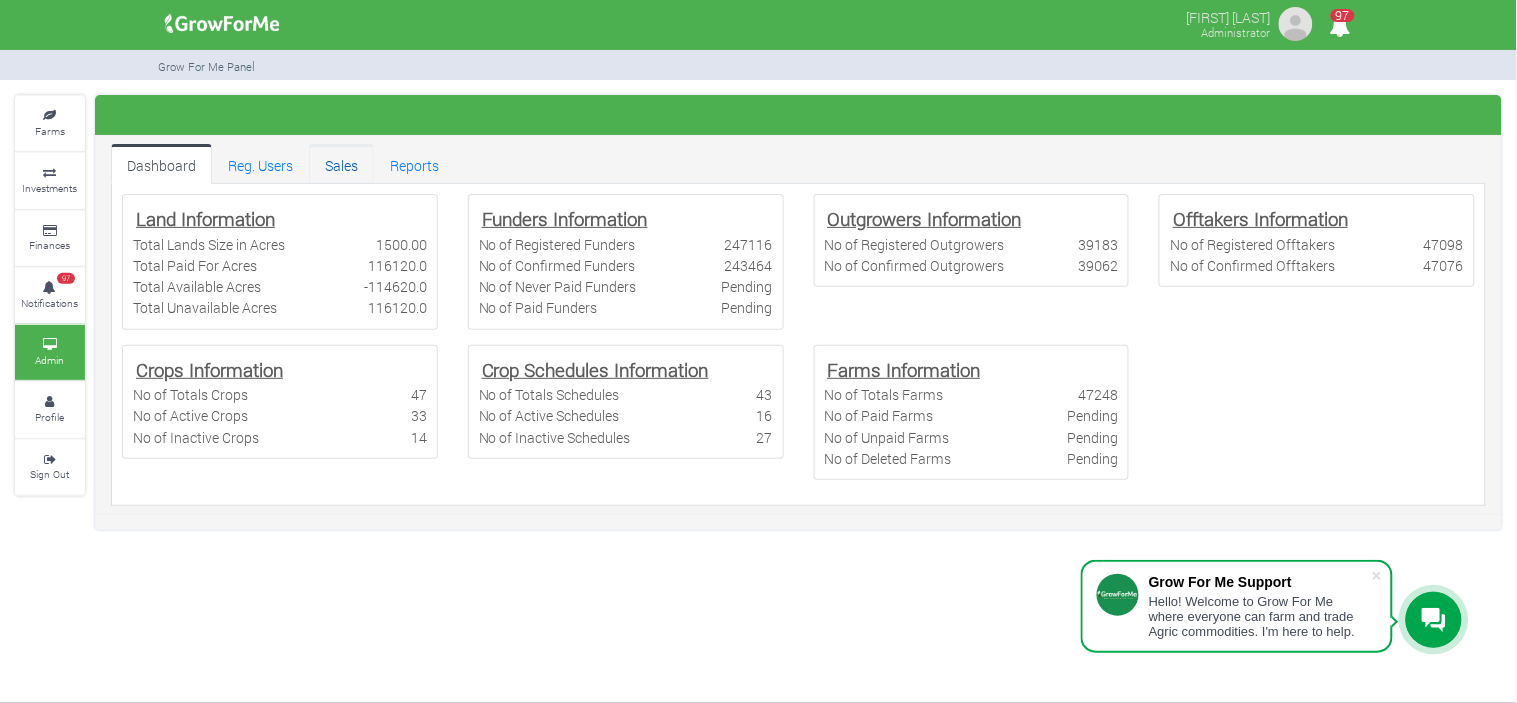 click on "Sales" at bounding box center [341, 164] 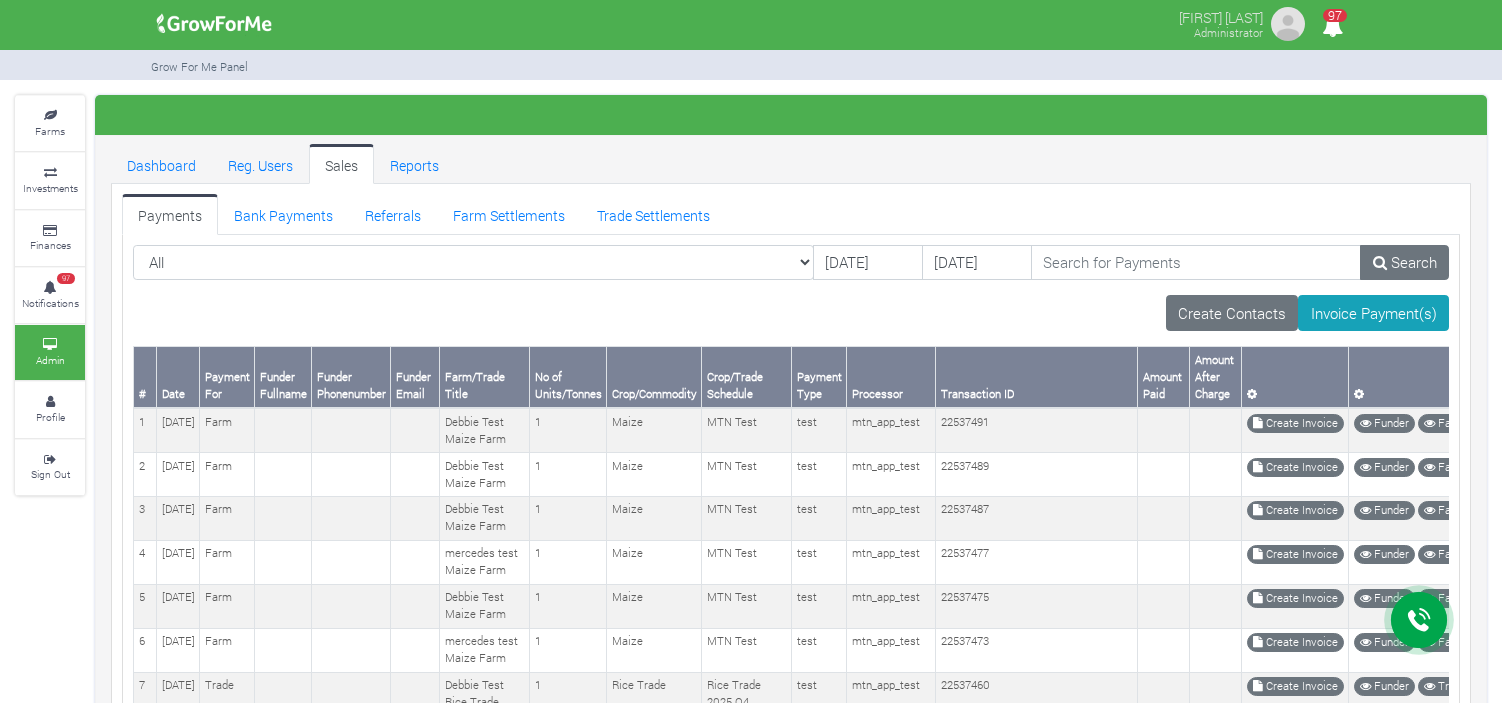 scroll, scrollTop: 0, scrollLeft: 0, axis: both 